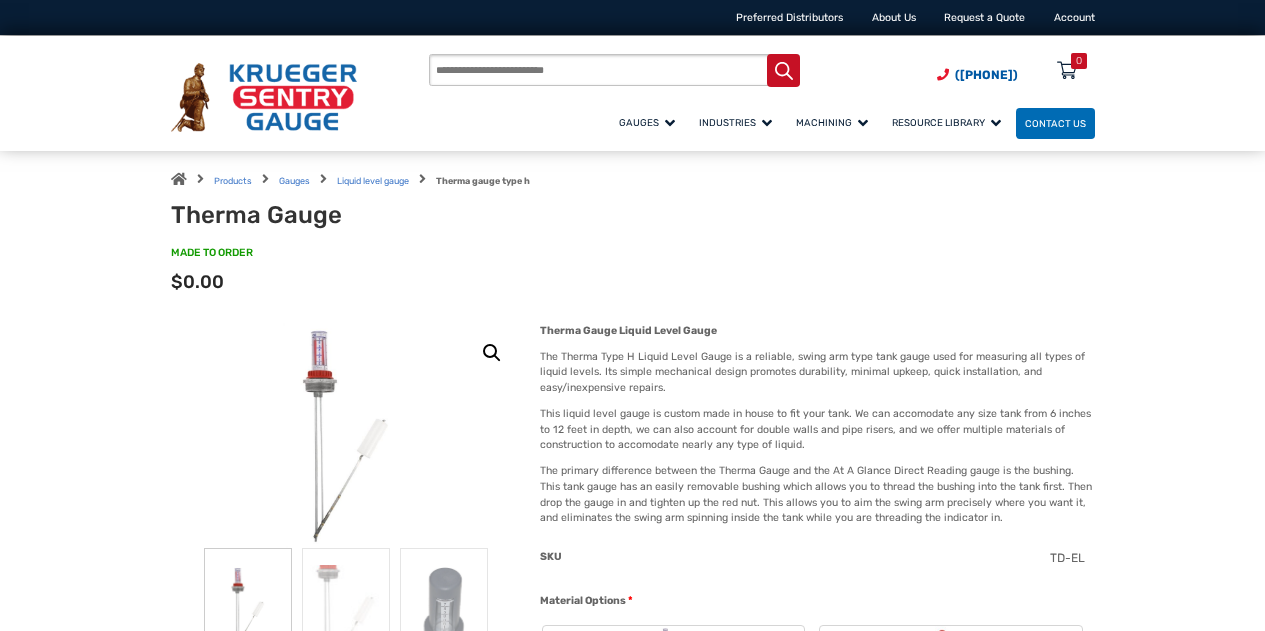 scroll, scrollTop: 0, scrollLeft: 0, axis: both 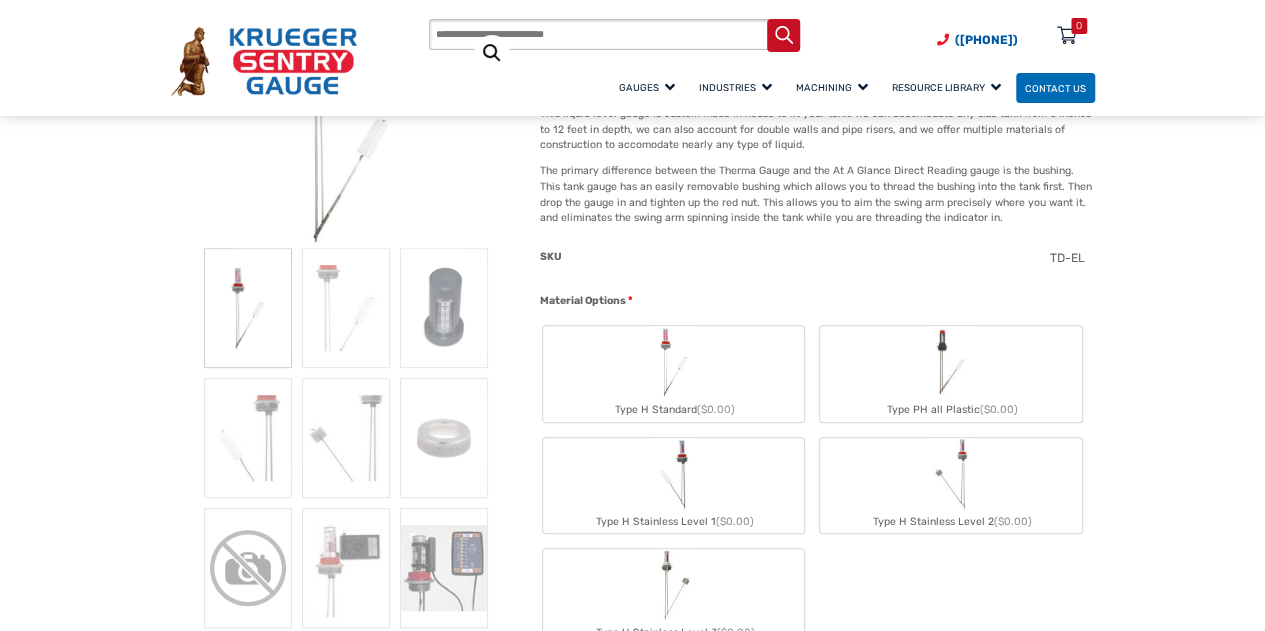 click on "SKU" 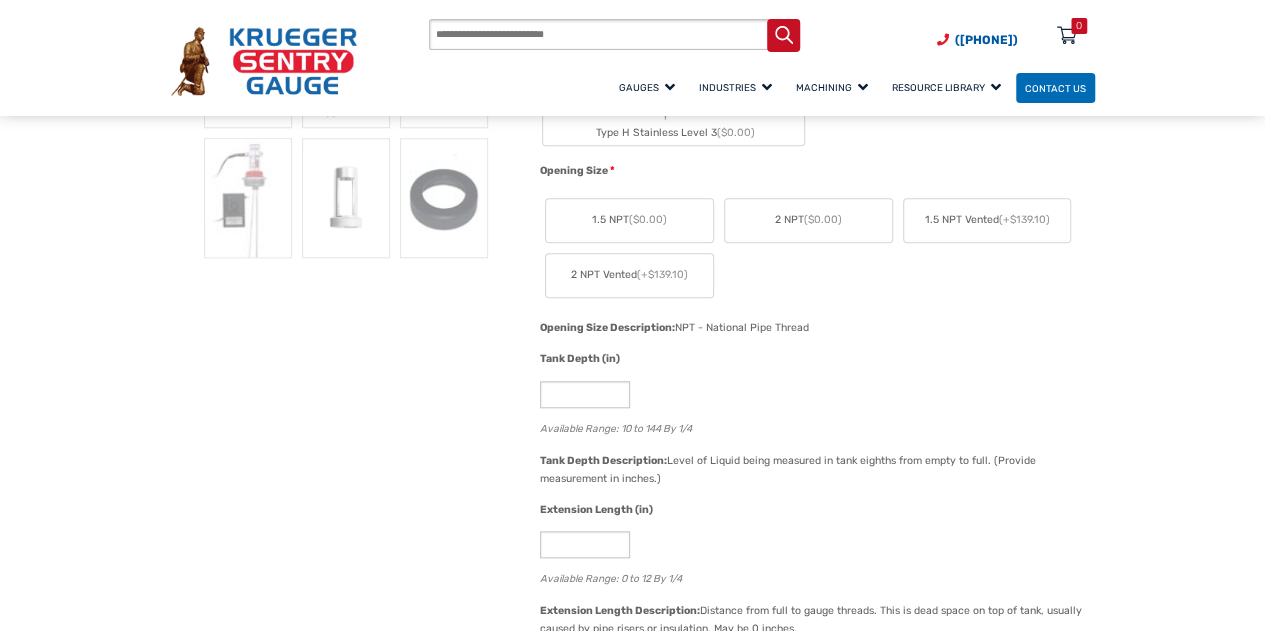 scroll, scrollTop: 900, scrollLeft: 0, axis: vertical 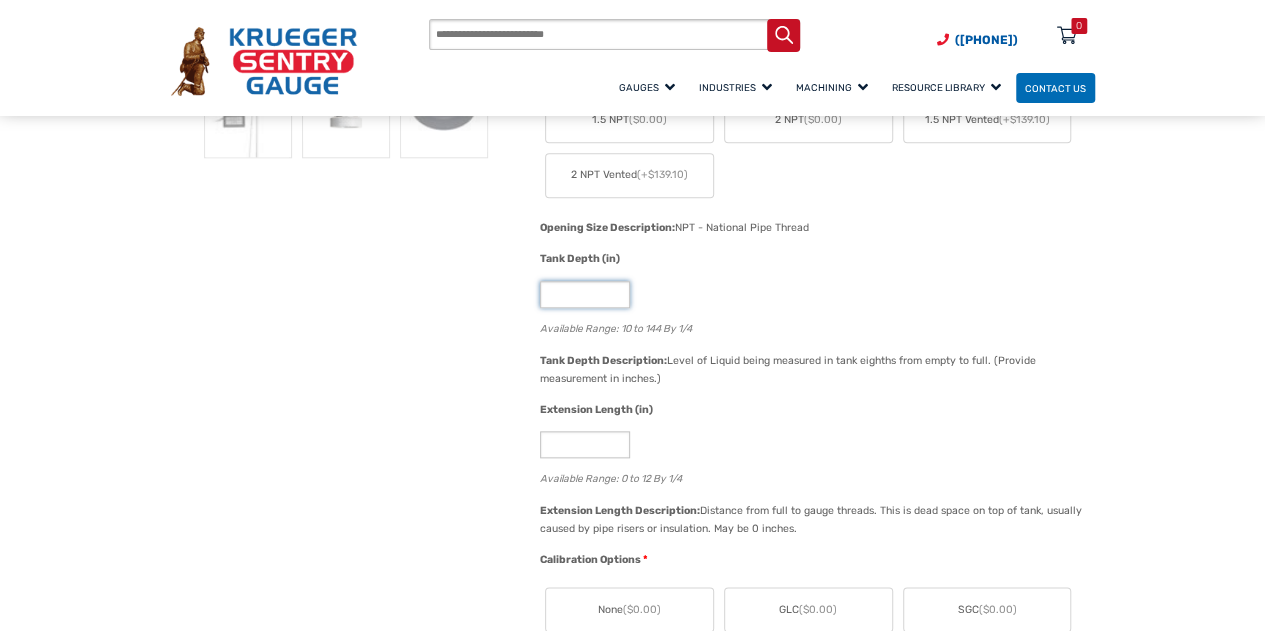 click on "**" 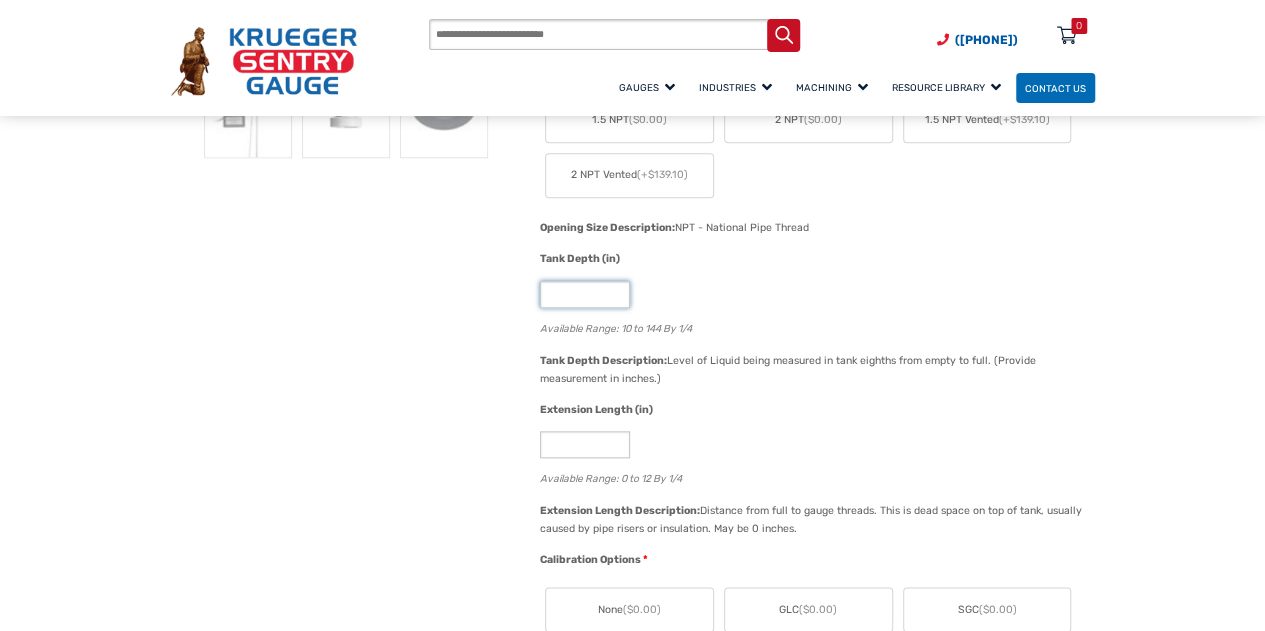 click on "**" 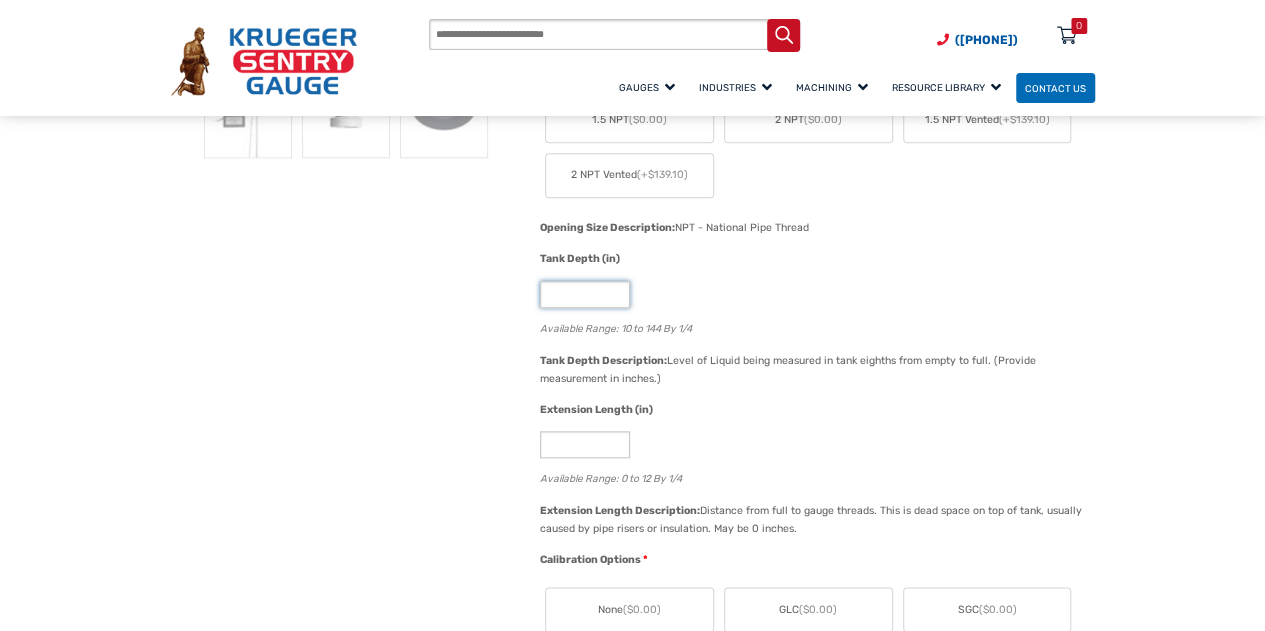 click on "**" 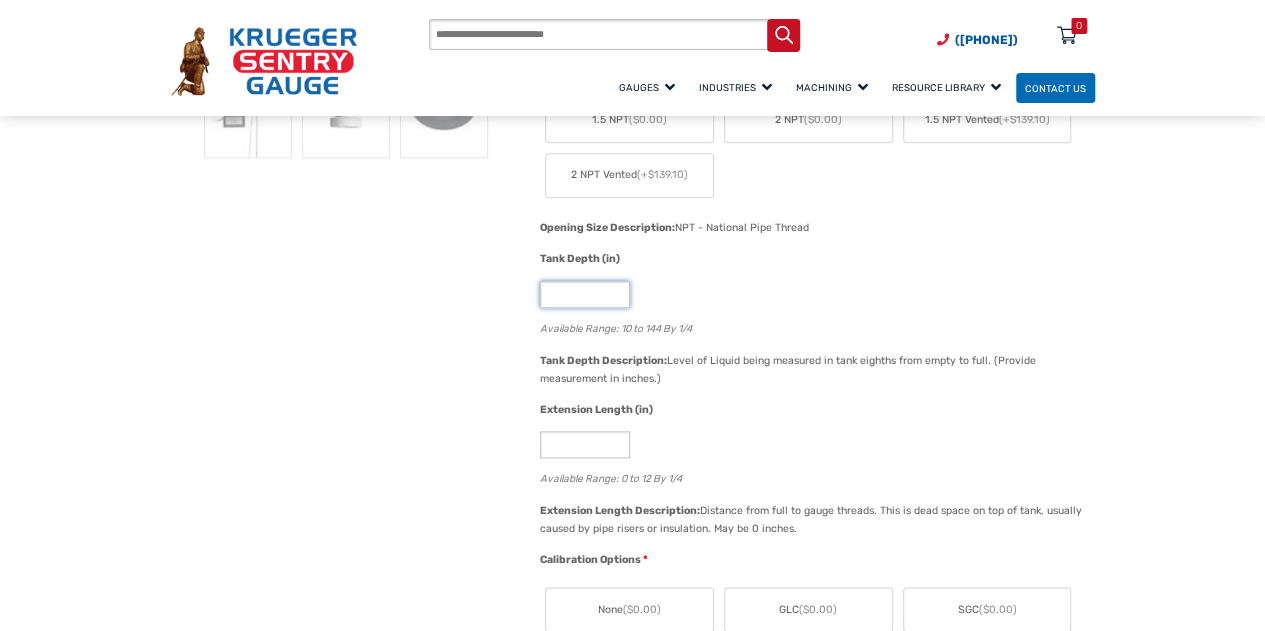 click on "**" 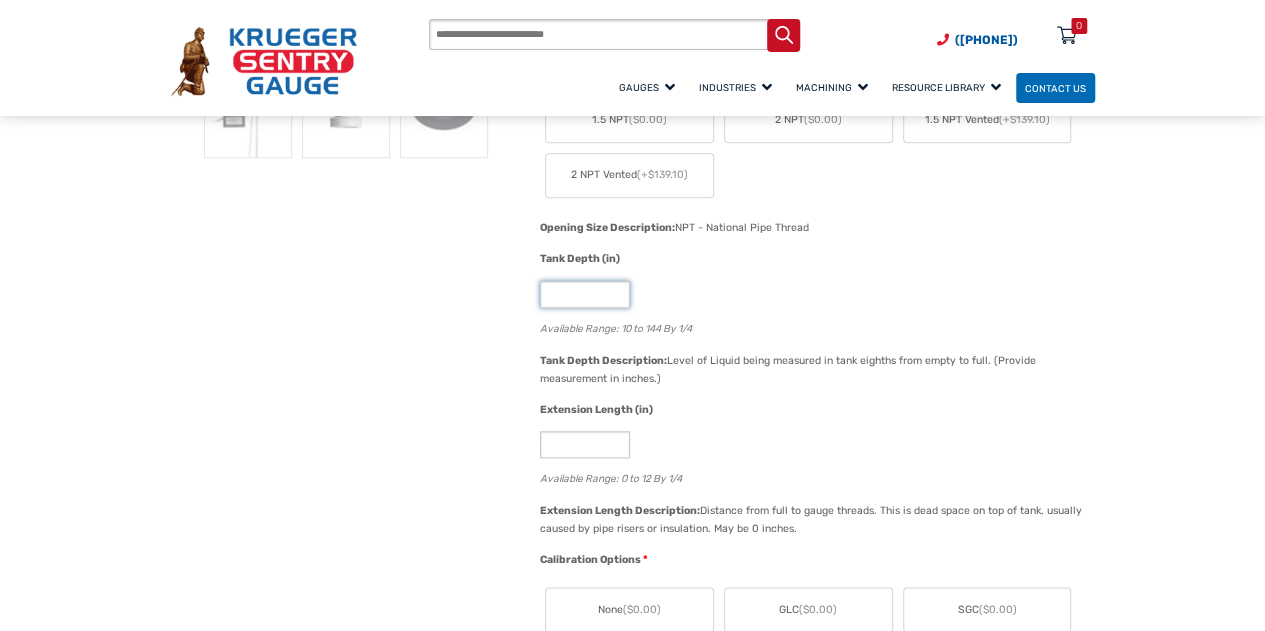 click on "**" 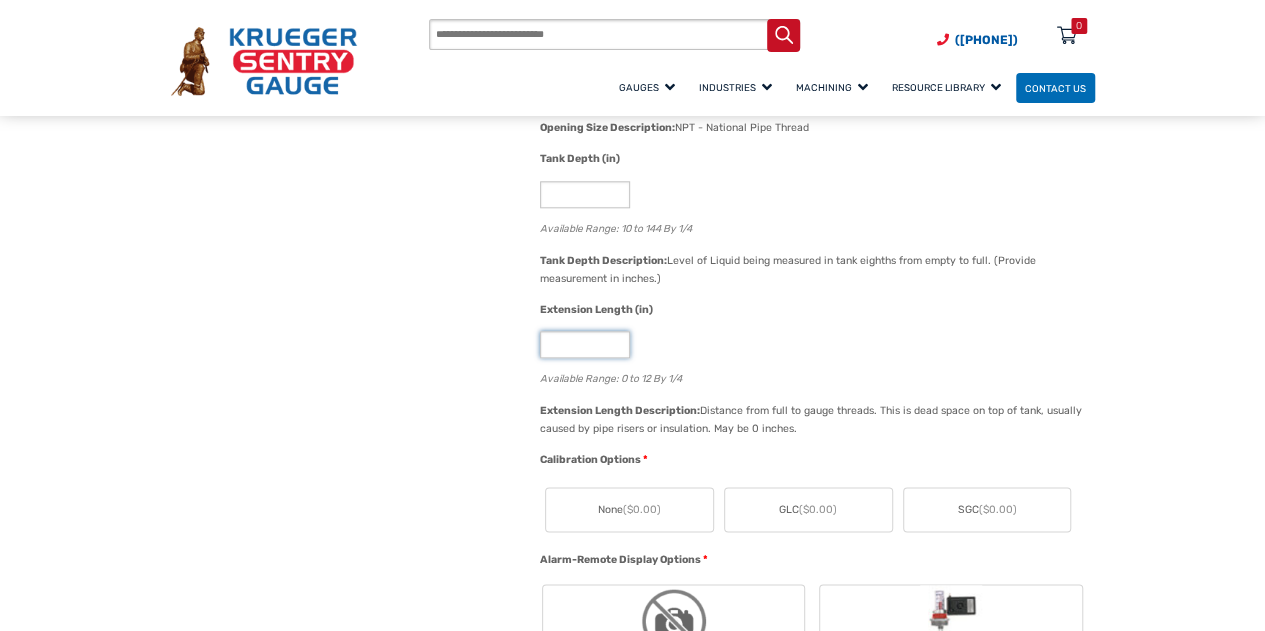 click on "*" 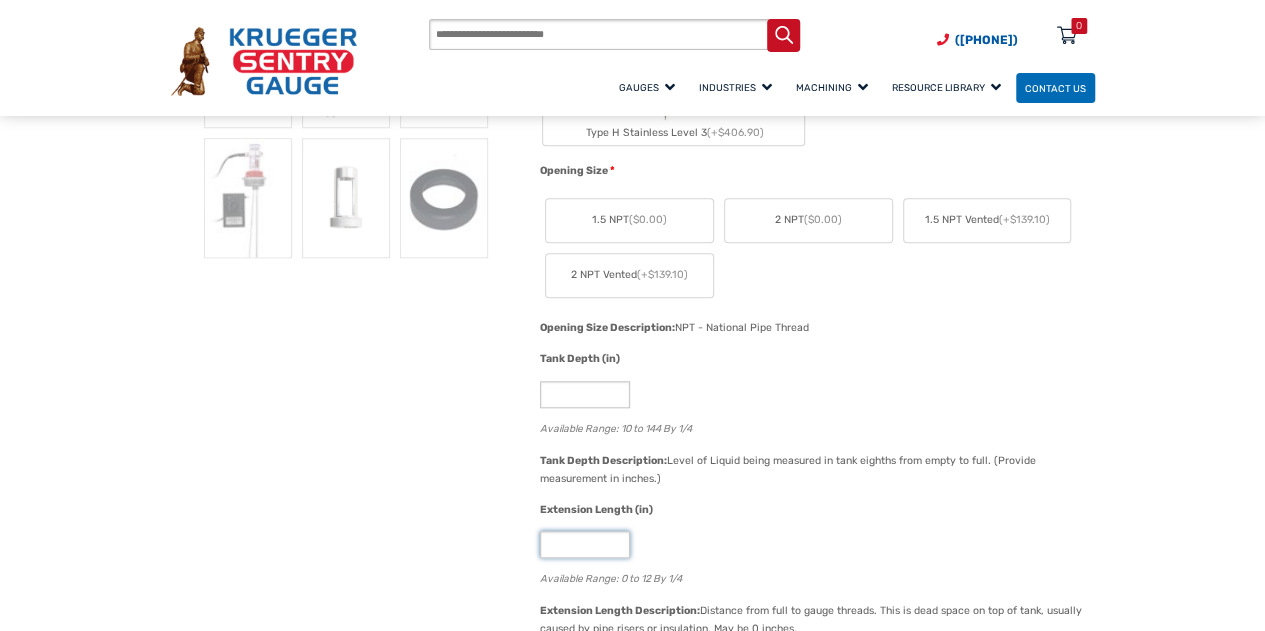 scroll, scrollTop: 700, scrollLeft: 0, axis: vertical 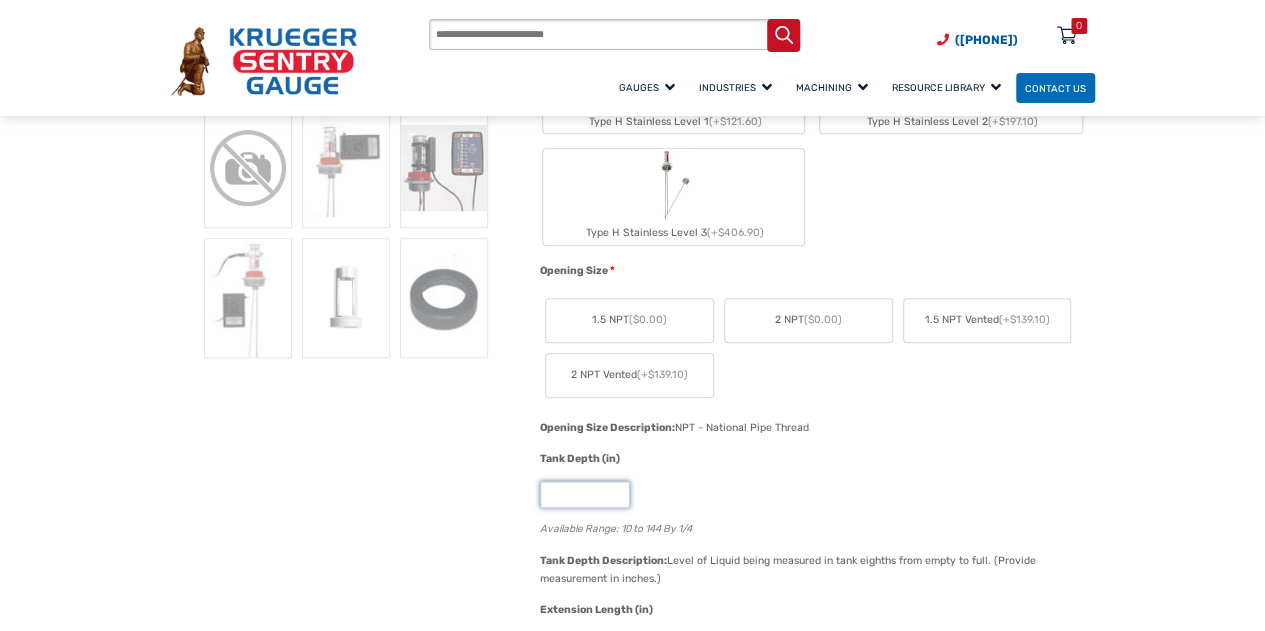 click on "**" 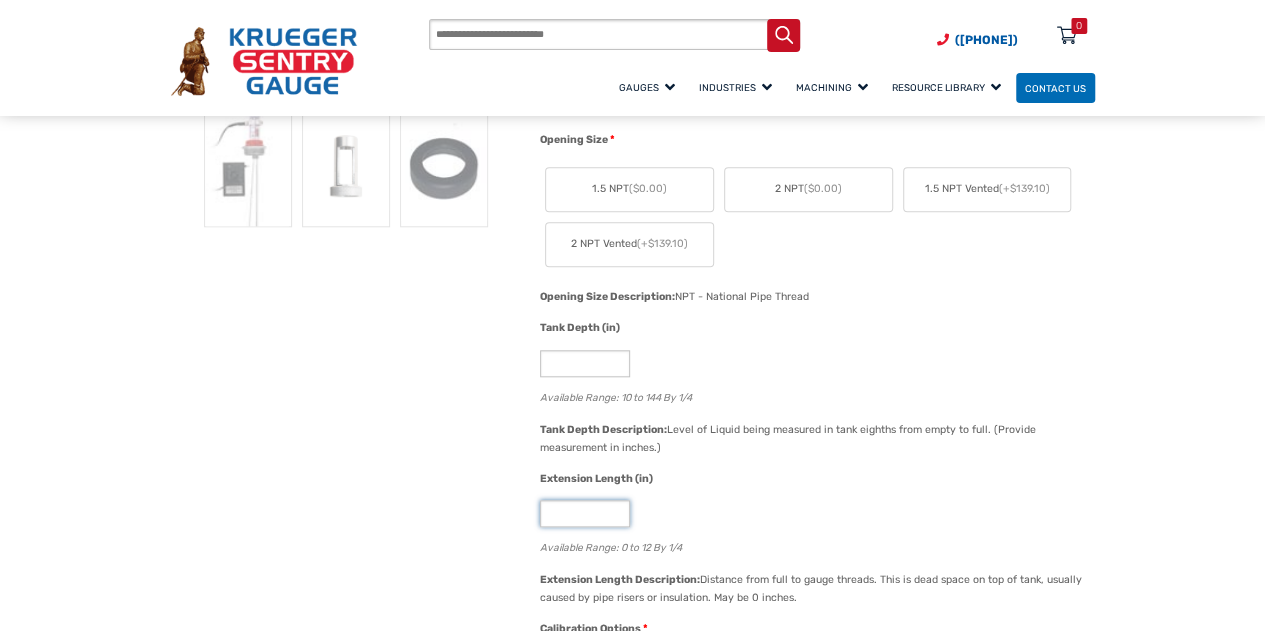 scroll, scrollTop: 931, scrollLeft: 0, axis: vertical 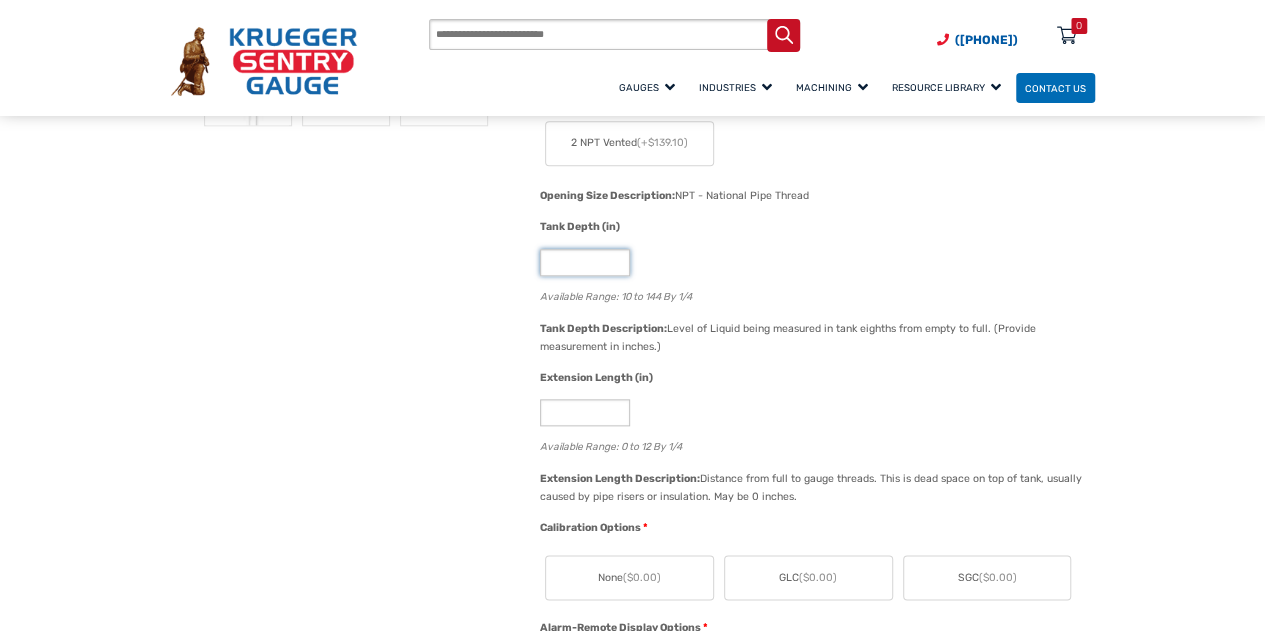click on "**" 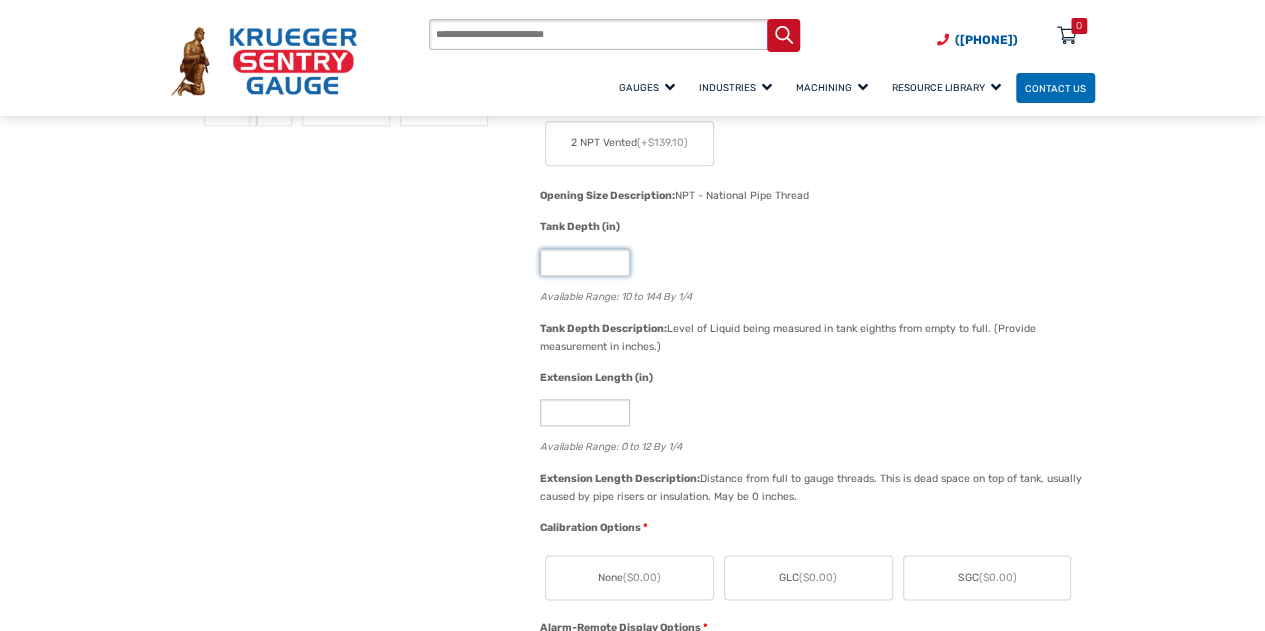 type on "**" 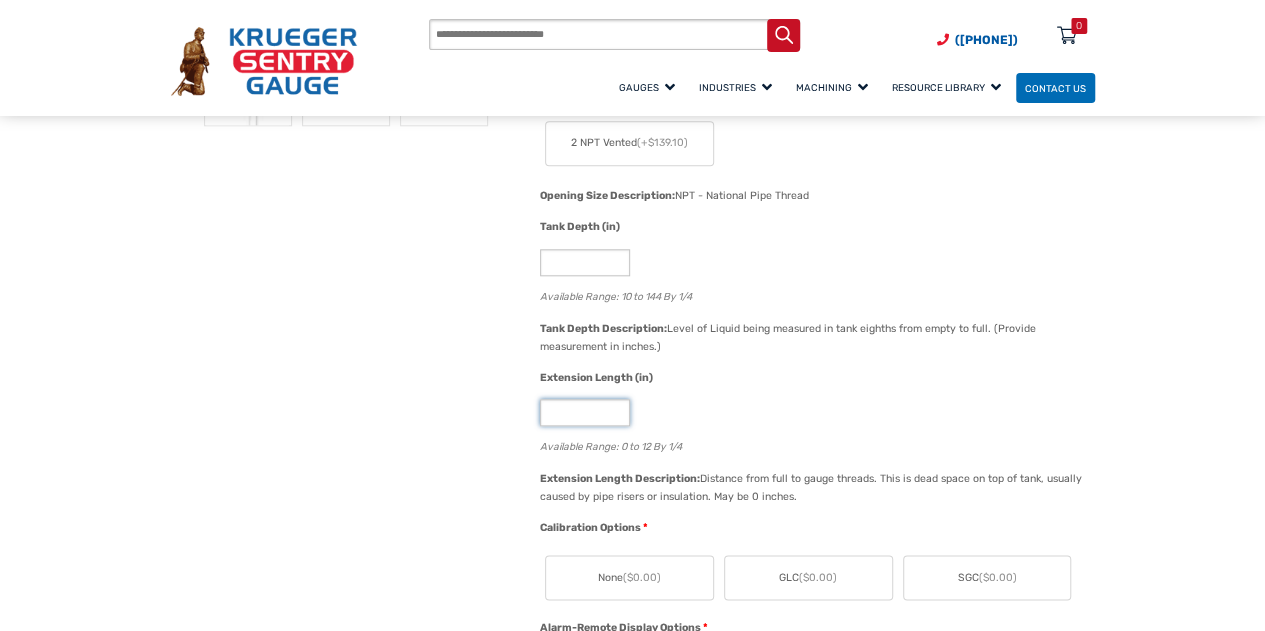 drag, startPoint x: 592, startPoint y: 411, endPoint x: 524, endPoint y: 411, distance: 68 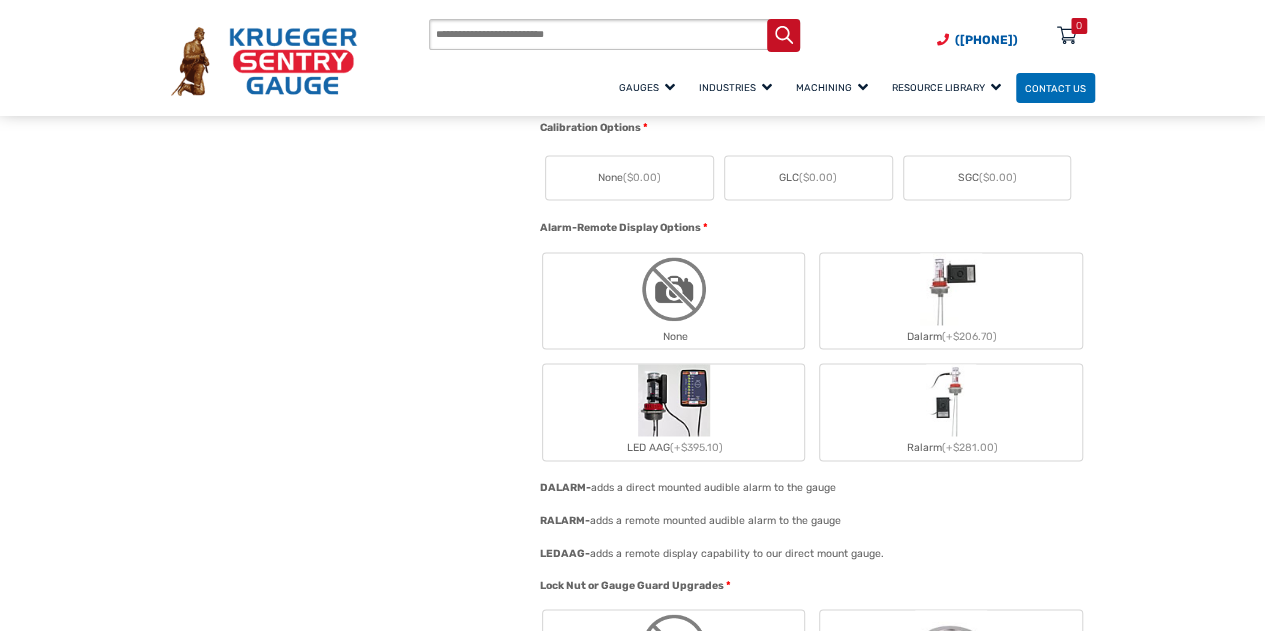 scroll, scrollTop: 1032, scrollLeft: 0, axis: vertical 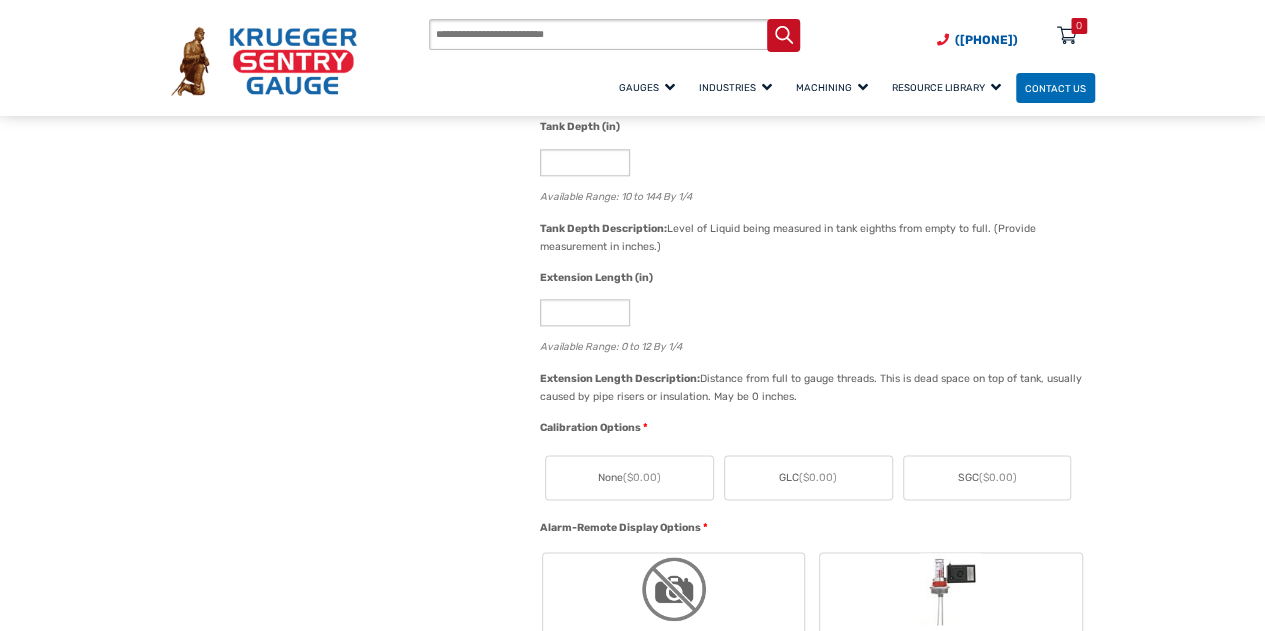 click on "🔍
Therma Gauge $ 0.00
Therma Gauge Liquid Level Gauge
The Therma Type H Liquid Level Gauge is a reliable, swing arm type tank gauge used for measuring all types of liquid levels. Its simple mechanical design promotes durability, minimal upkeep, quick installation, and easy/inexpensive repairs.
This liquid level gauge is custom made in house to fit your tank. We can accomodate any size tank from 6 inches to 12 feet in depth, we can also account for double walls and pipe risers, and we offer multiple materials of construction to accomodate nearly any type of liquid.
Cost
49.00
SKU
45-2
Material Options   * Type H Standard  (+$84.30) Type PH all Plastic  (+$445.80) Type H Stainless Level 1  (+$121.60) Type H Stainless Level 2  (+$197.10) Type H Stainless Level 3  (+$406.90) Material Description:
Liquid Level Gauge.  Galvanized Steel Rods.  Aluminum Bushing. HDPE Plastic Float.  Material Description: Material Description:" at bounding box center [633, 787] 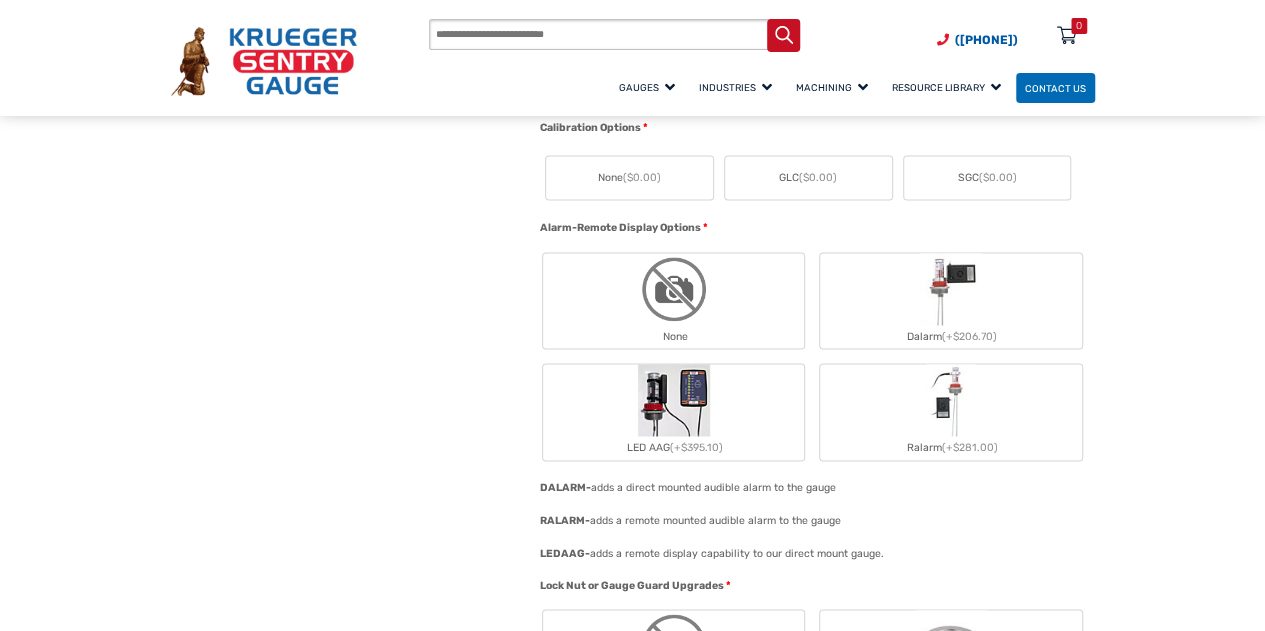 scroll, scrollTop: 1432, scrollLeft: 0, axis: vertical 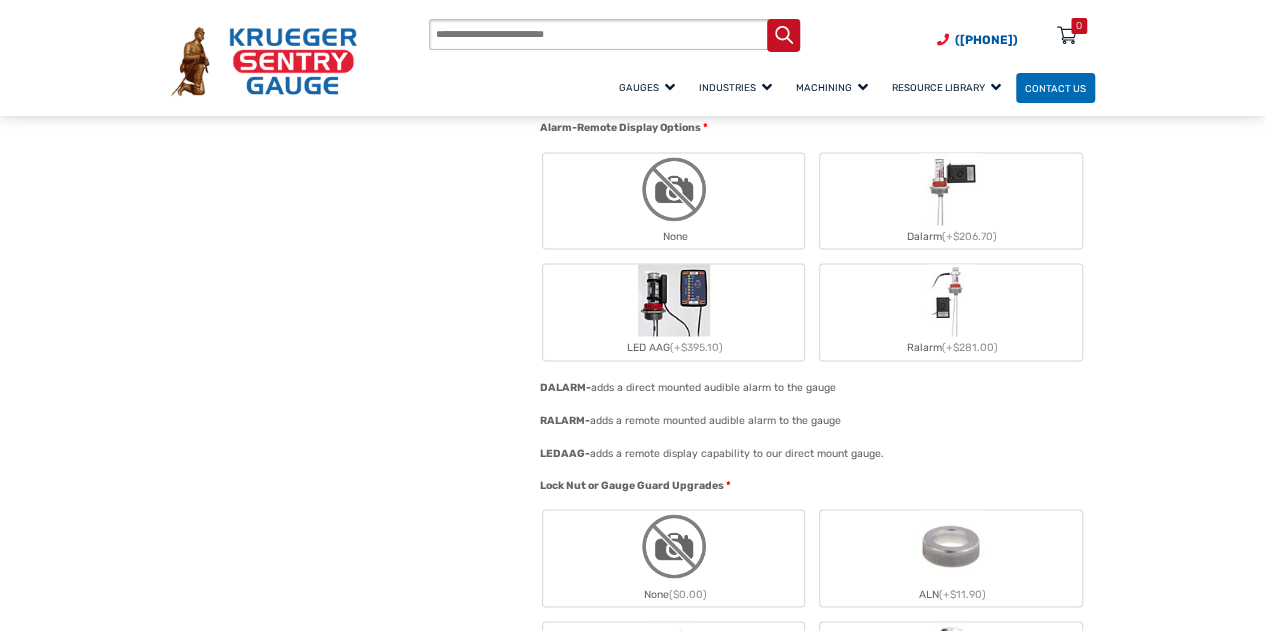 click 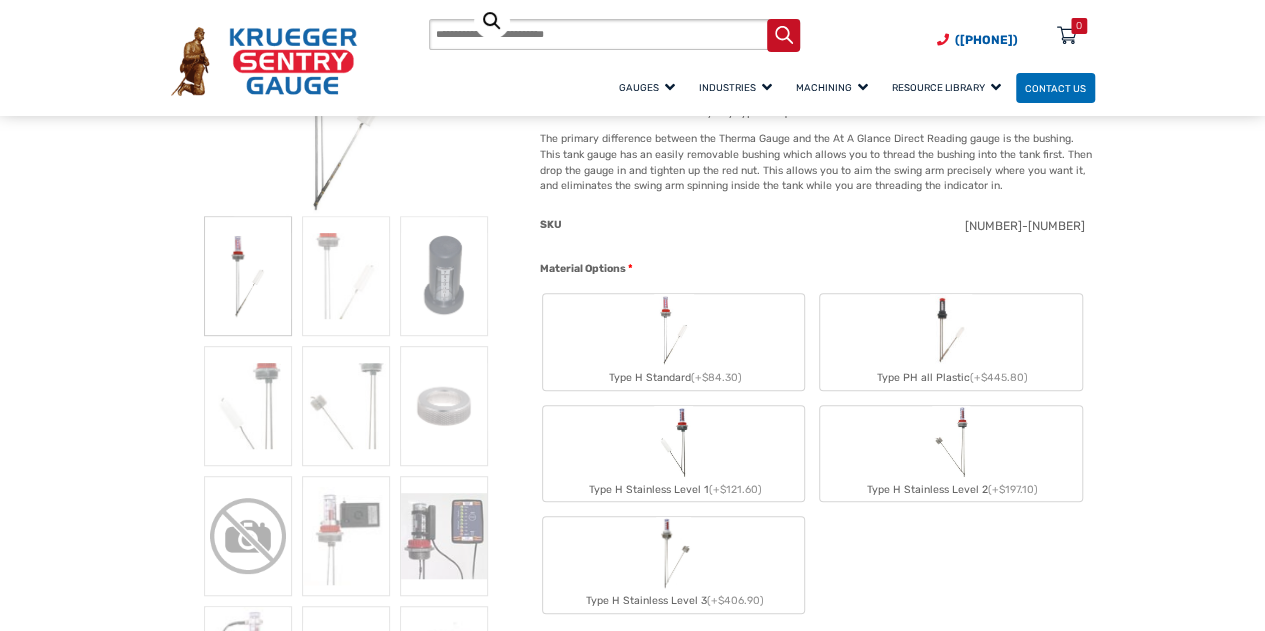 scroll, scrollTop: 432, scrollLeft: 0, axis: vertical 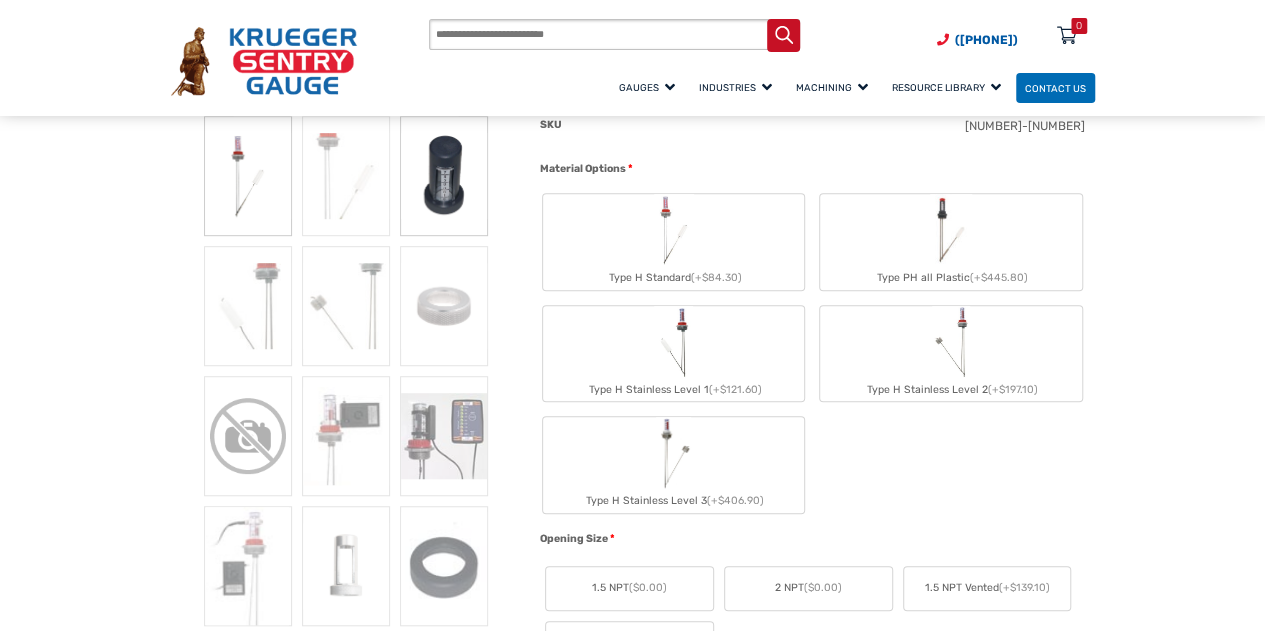 click at bounding box center [444, 176] 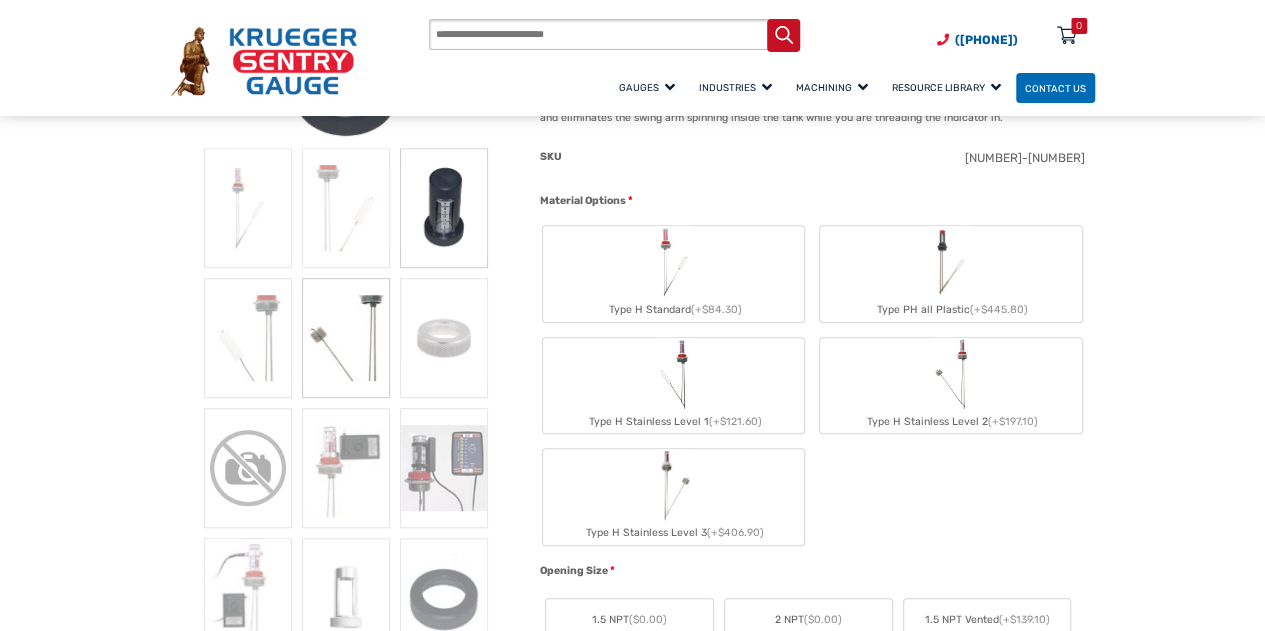 scroll, scrollTop: 300, scrollLeft: 0, axis: vertical 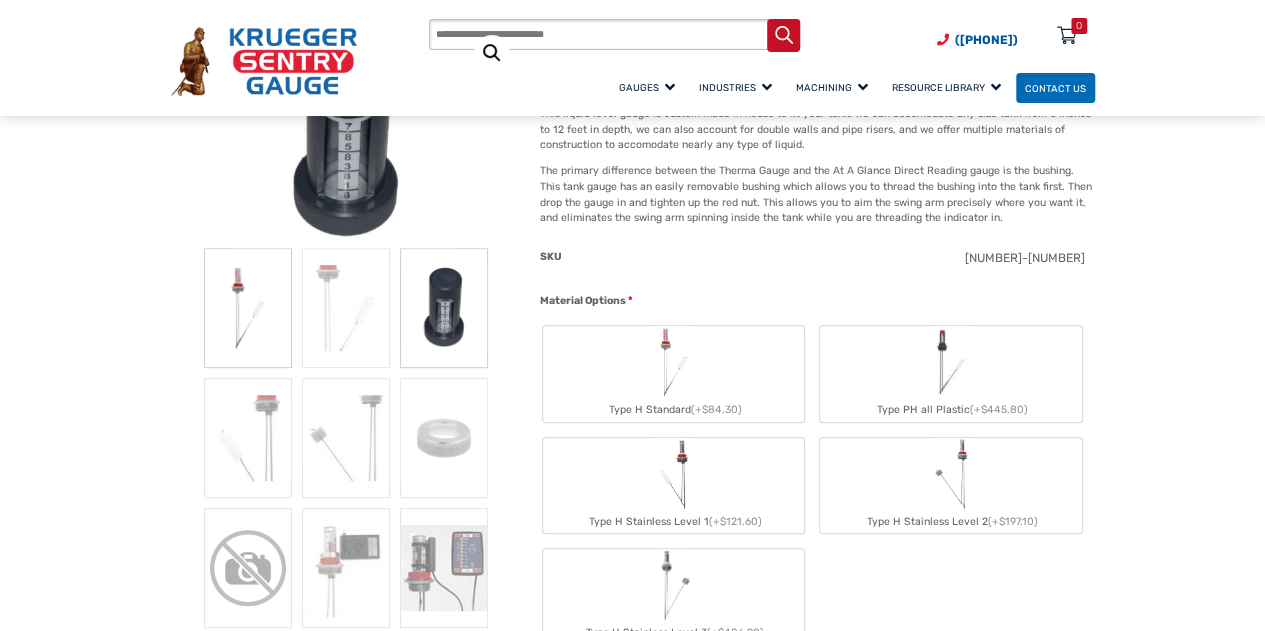 click at bounding box center (248, 308) 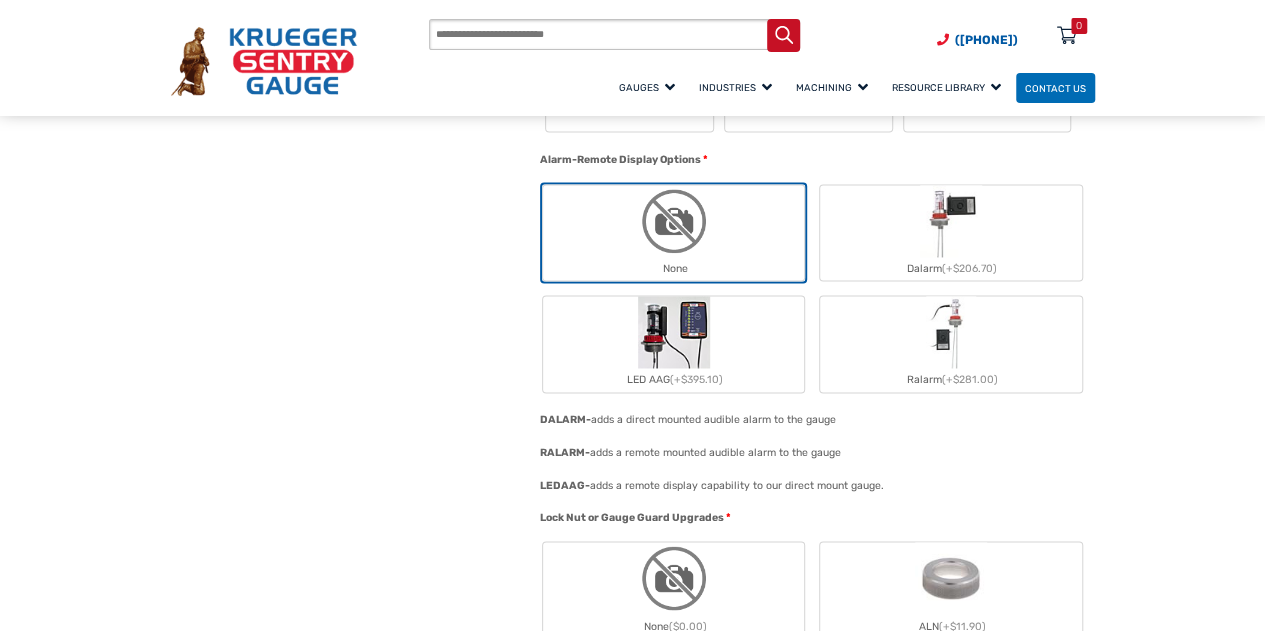 scroll, scrollTop: 1700, scrollLeft: 0, axis: vertical 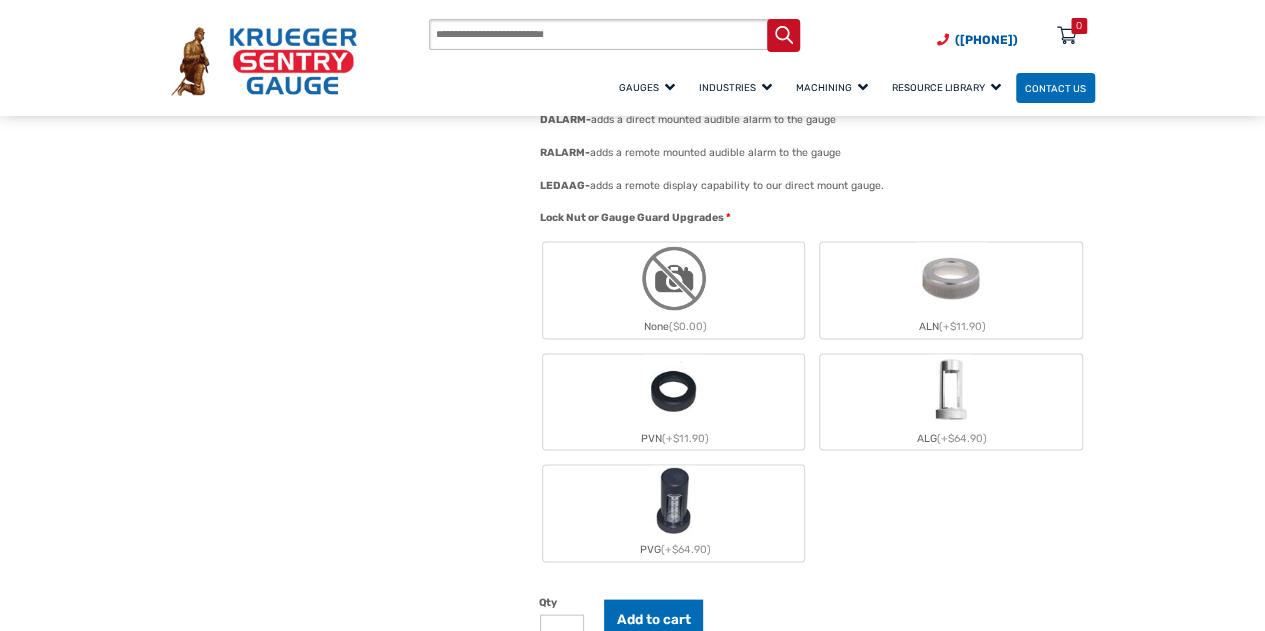 click 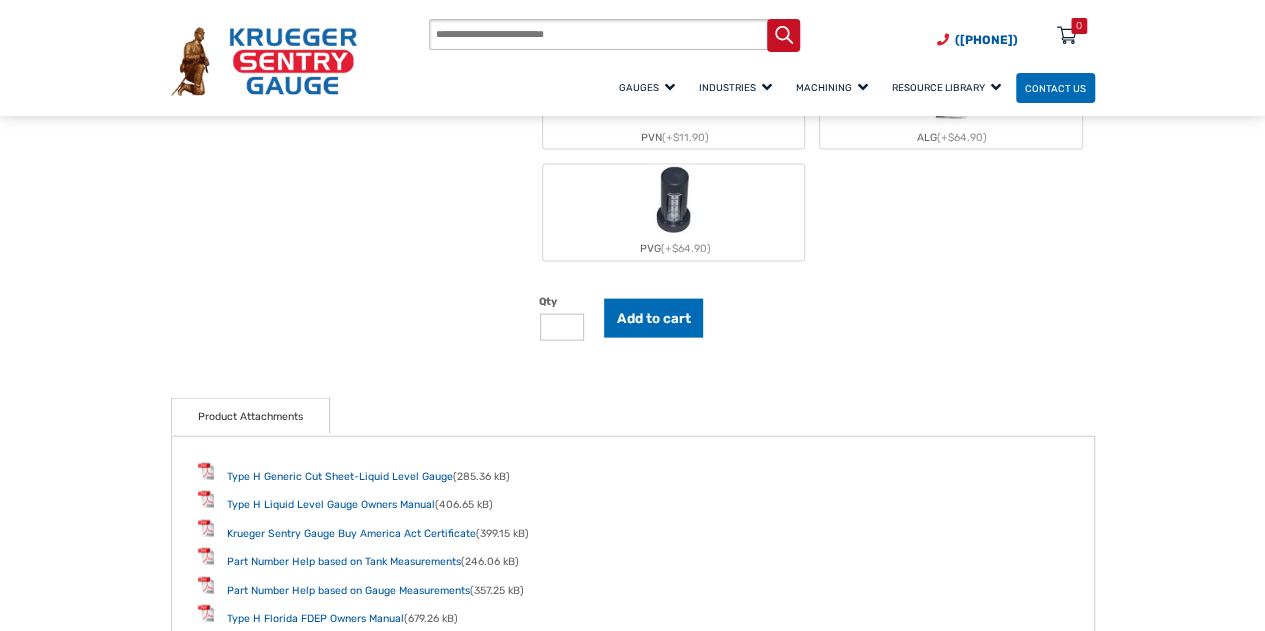 scroll, scrollTop: 2200, scrollLeft: 0, axis: vertical 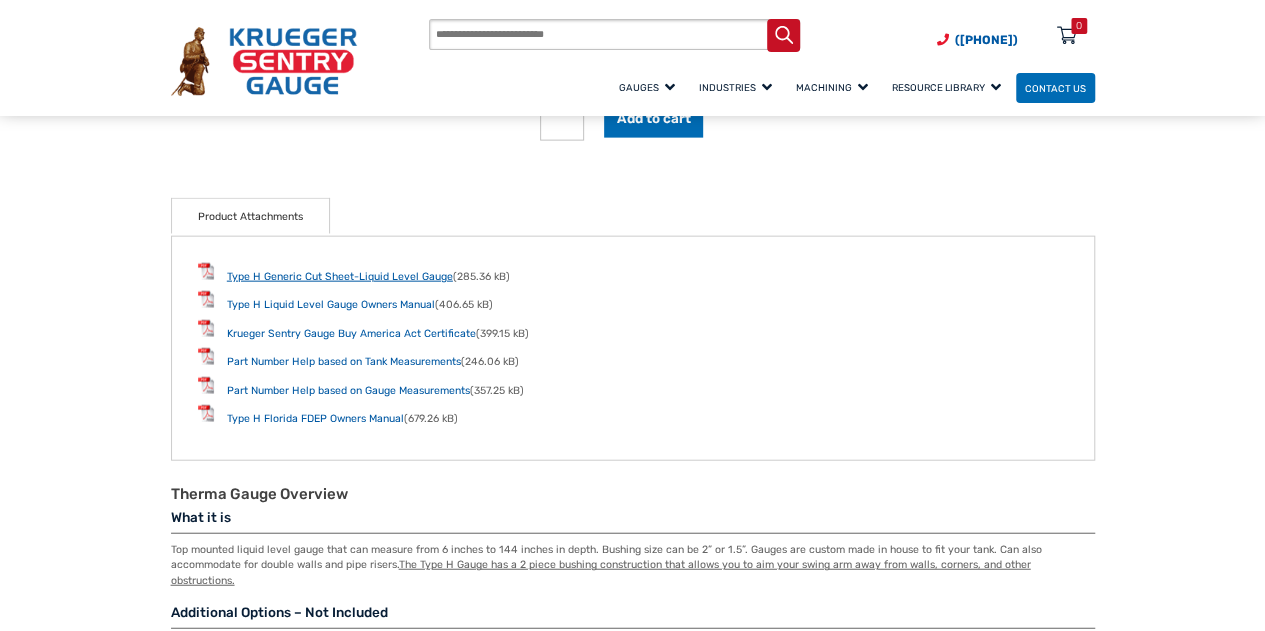 click on "Type H Generic Cut Sheet-Liquid Level Gauge" at bounding box center [340, 276] 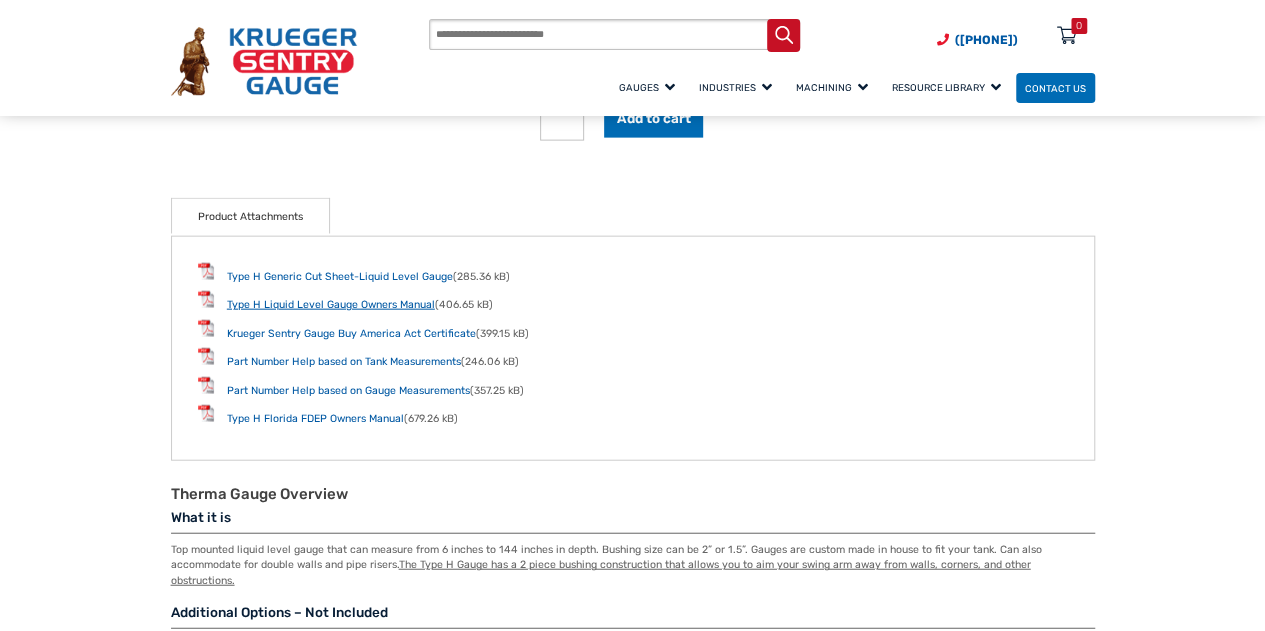 click on "Type H Liquid Level Gauge Owners Manual" at bounding box center (331, 304) 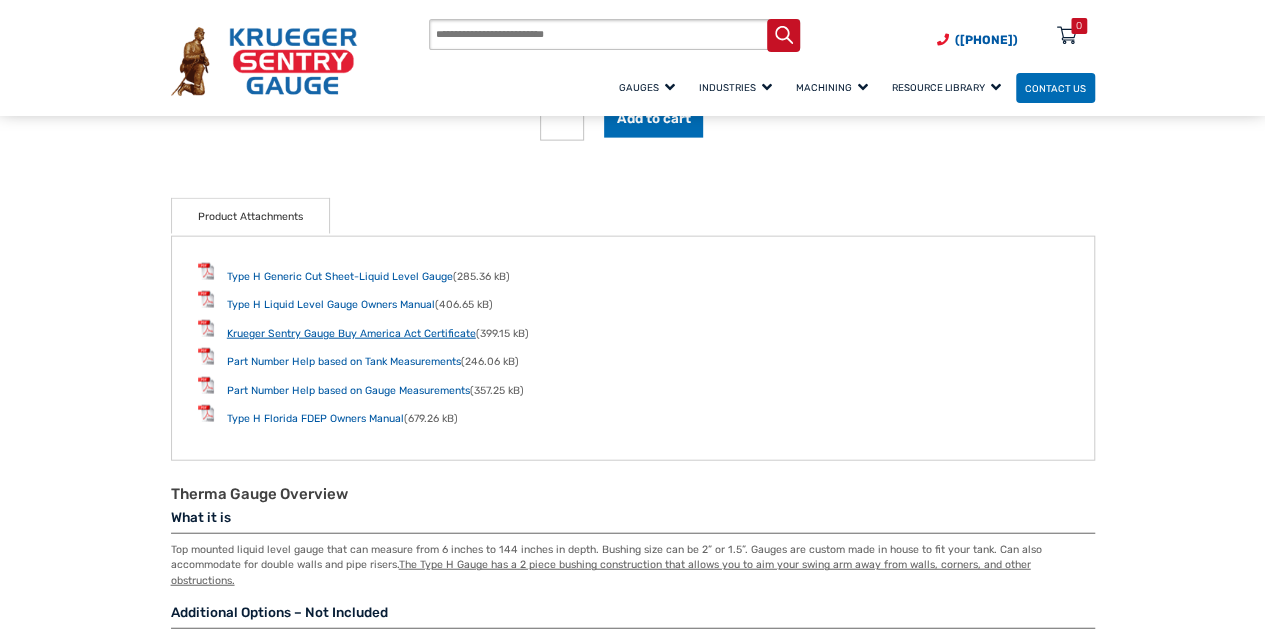 click on "Krueger Sentry Gauge Buy America Act Certificate" at bounding box center (351, 333) 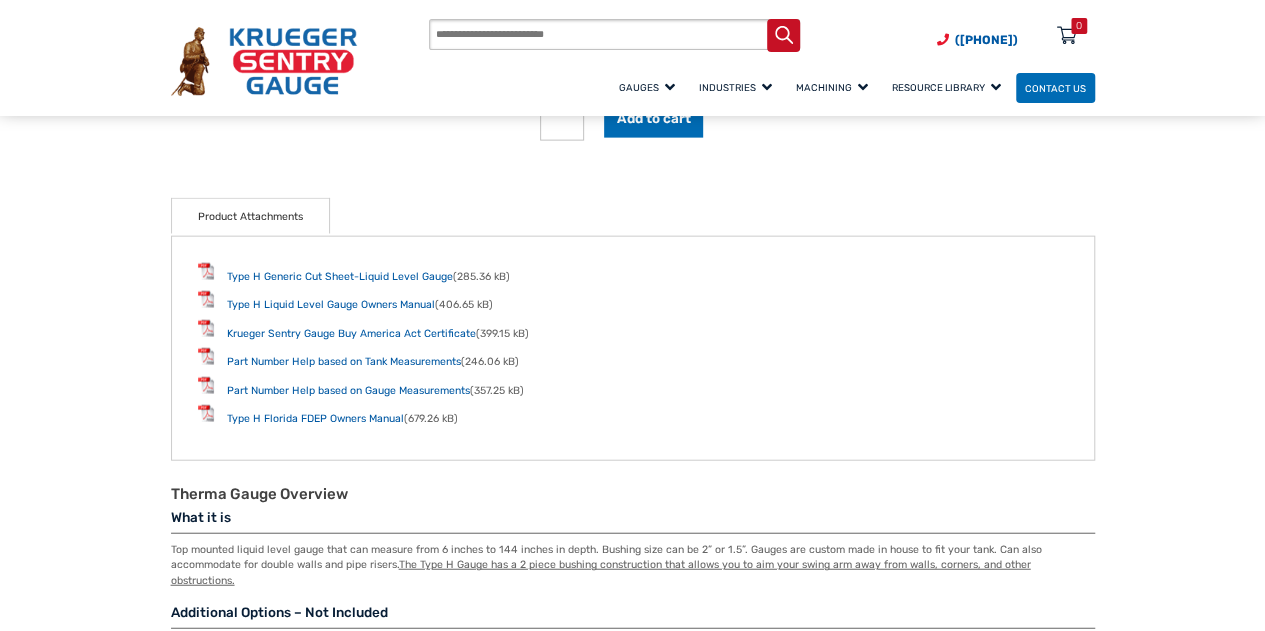 scroll, scrollTop: 1900, scrollLeft: 0, axis: vertical 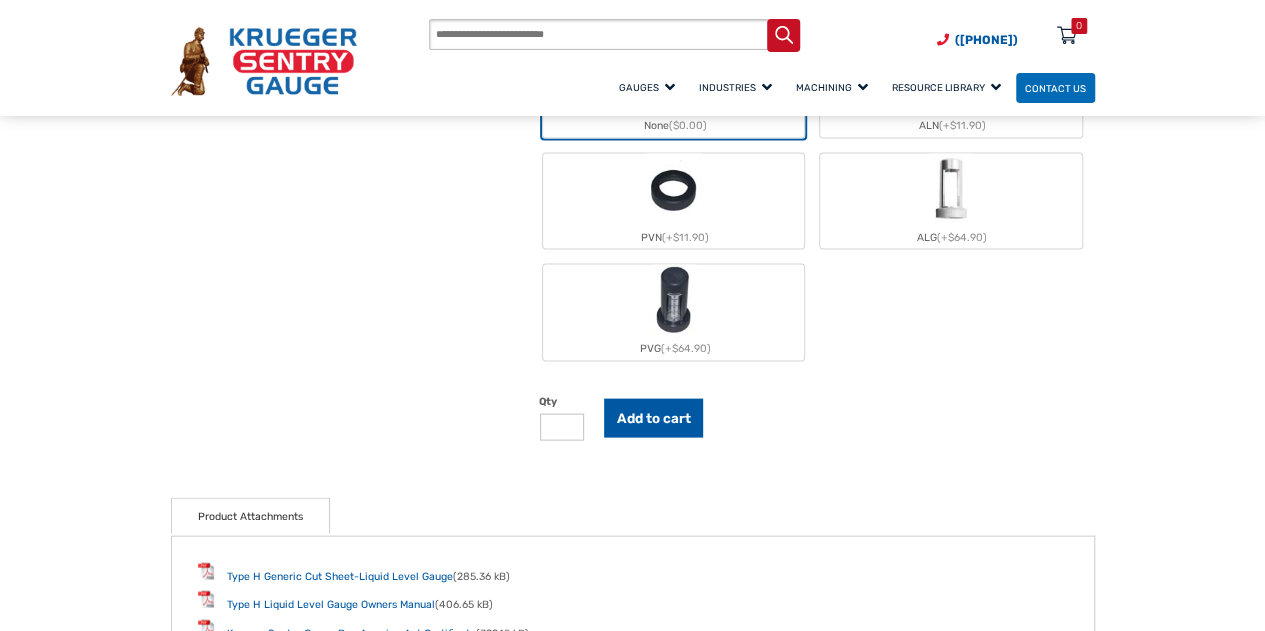 click on "Add to cart" at bounding box center (654, 418) 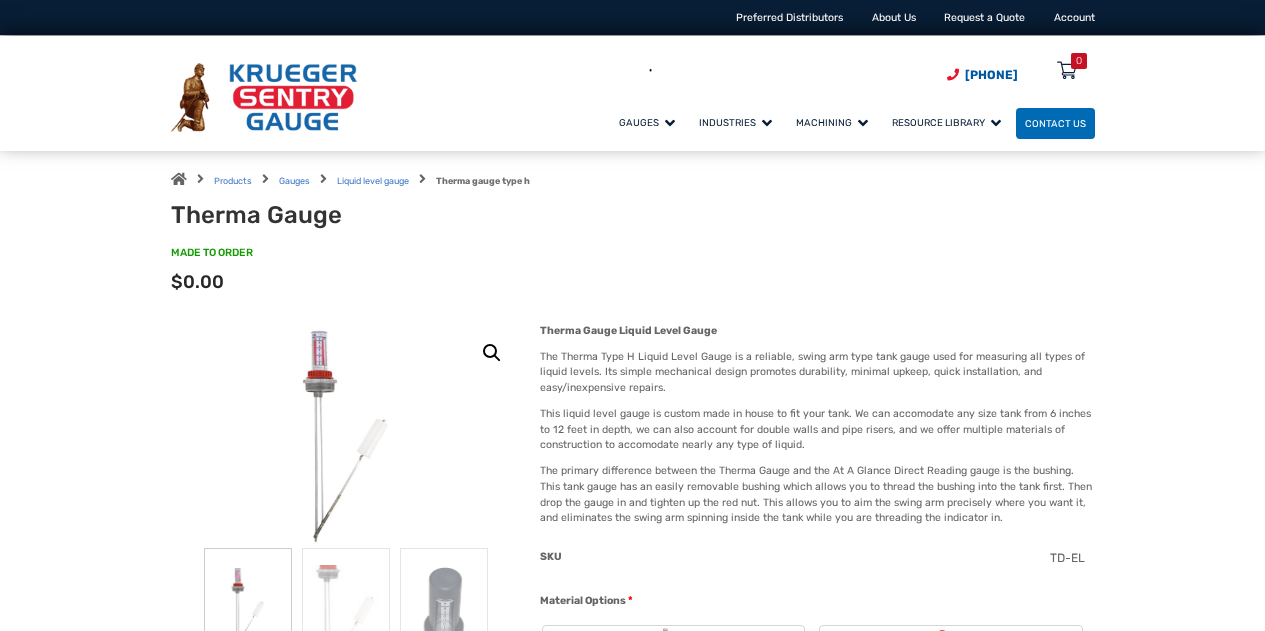 scroll, scrollTop: 0, scrollLeft: 0, axis: both 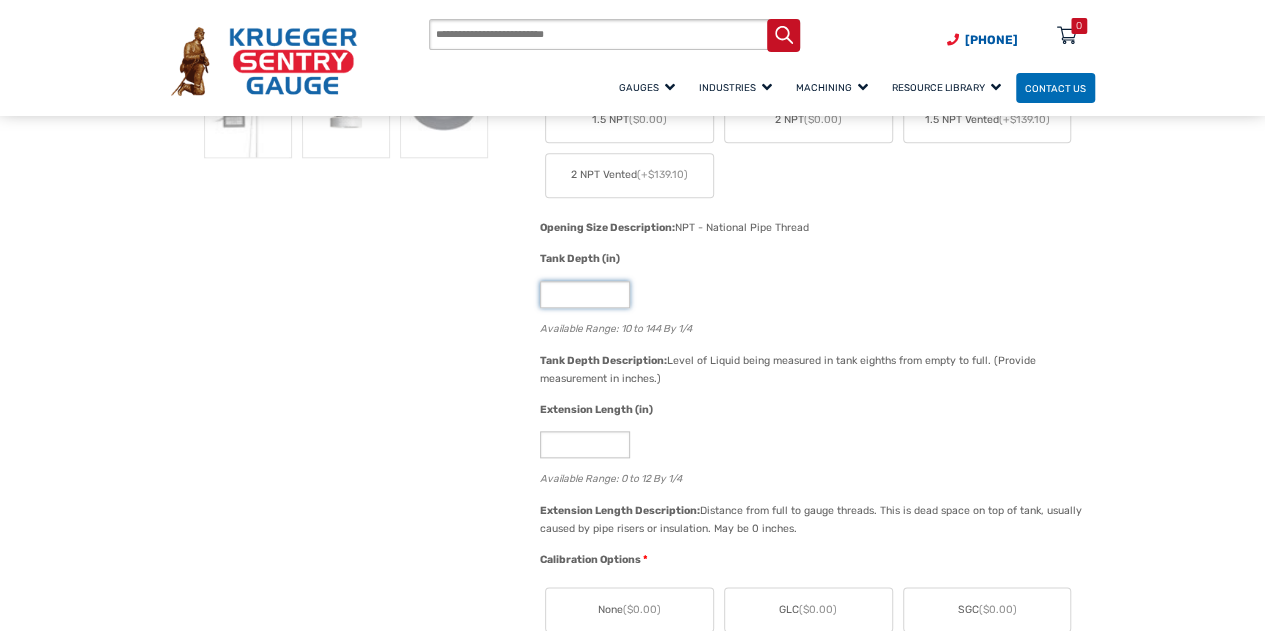 click on "**" 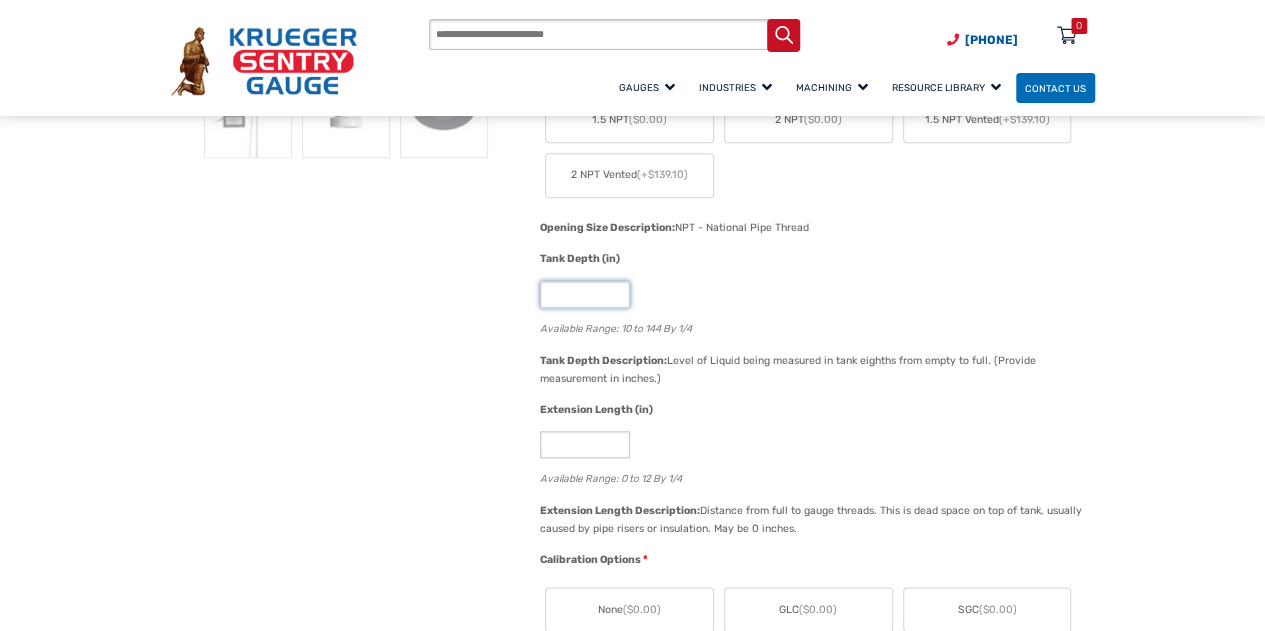 click on "**" 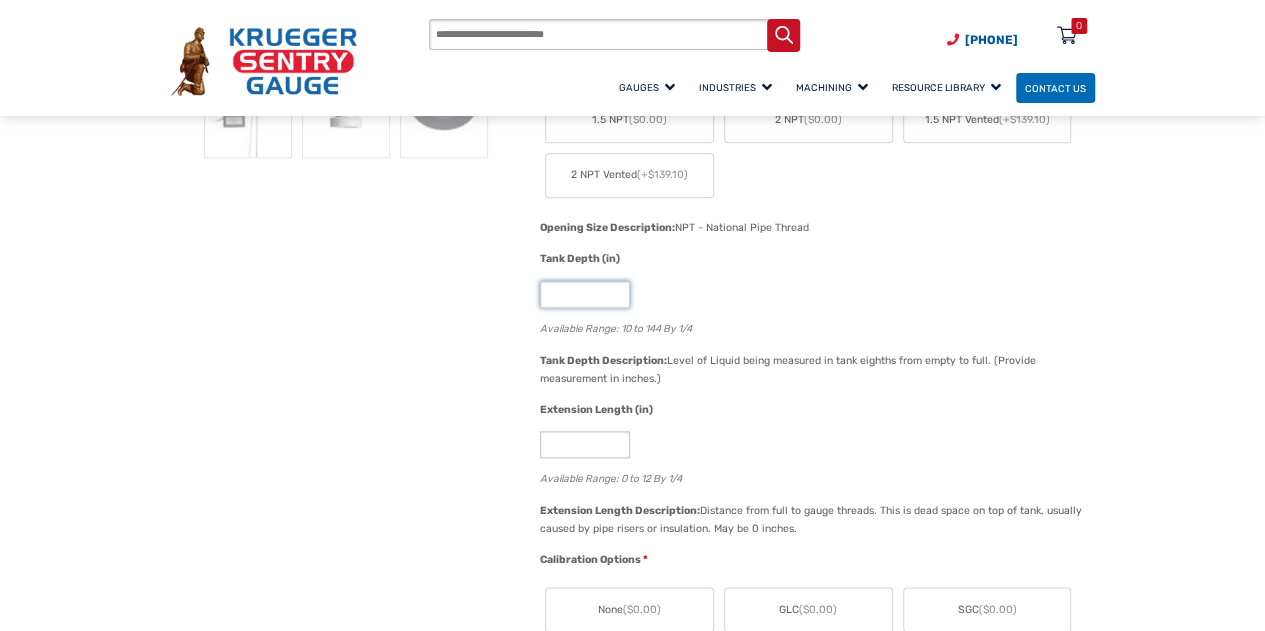 click on "**" 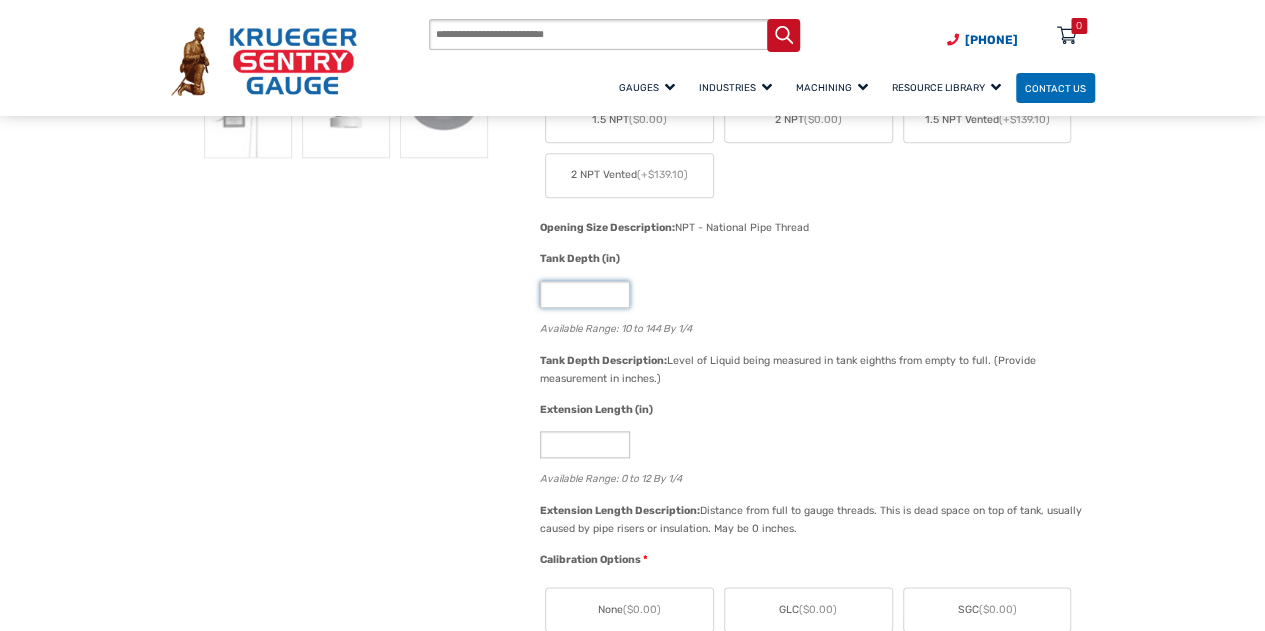 type on "**" 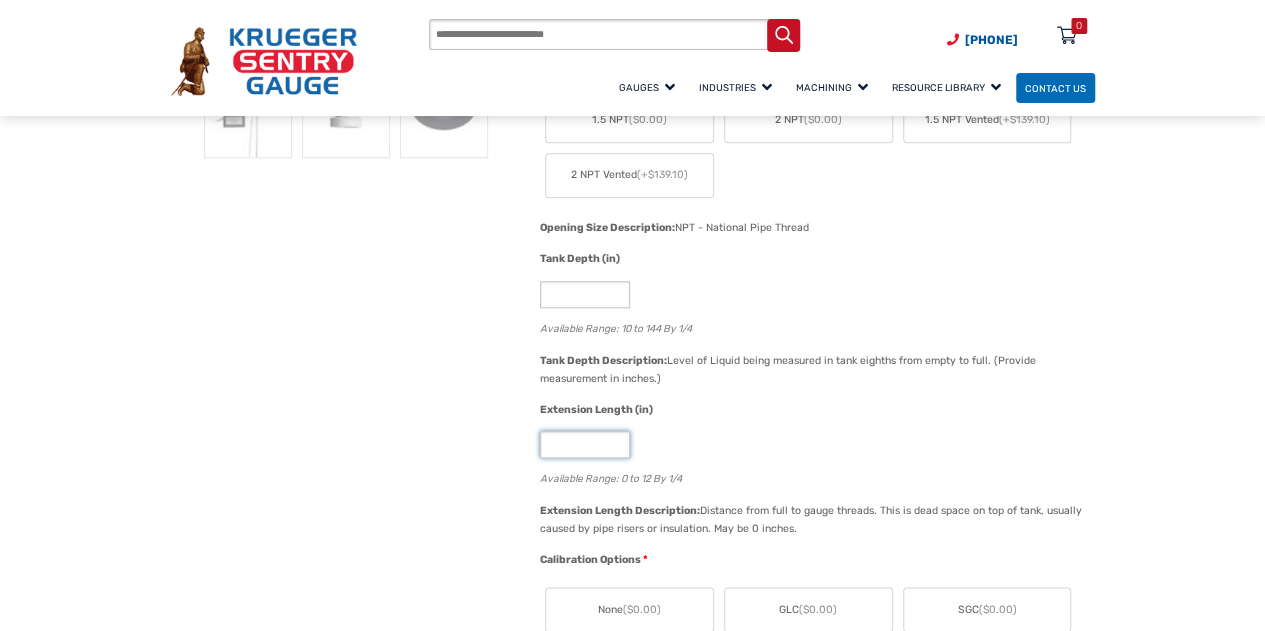 click on "*" 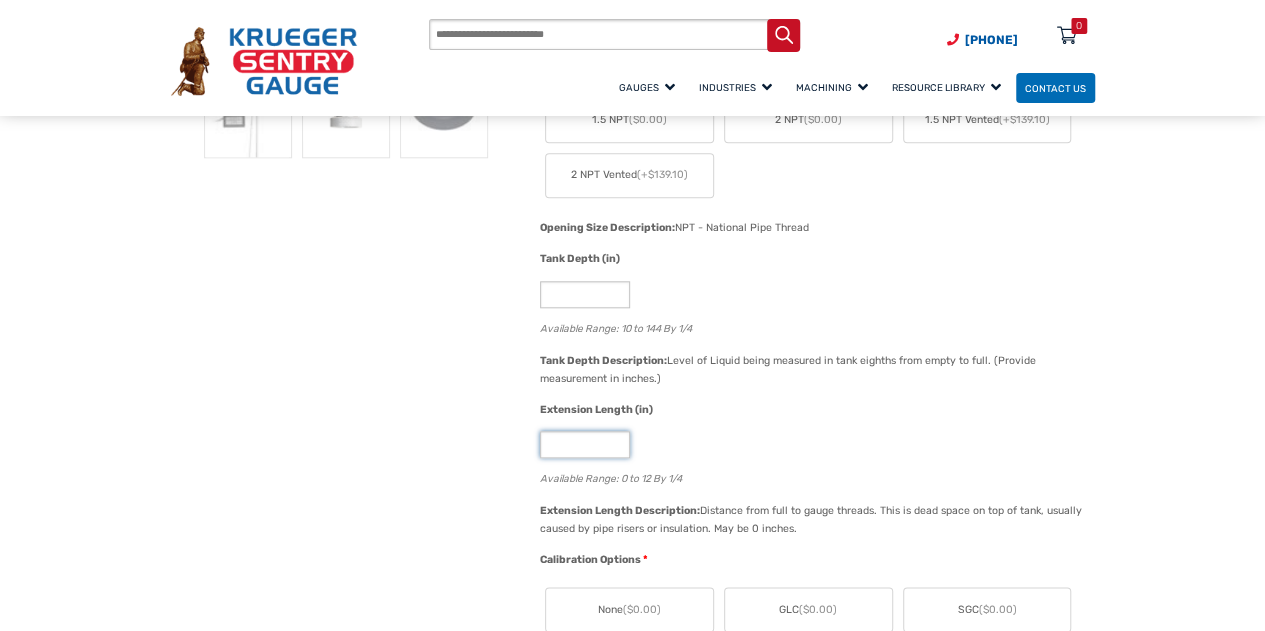 click on "*" 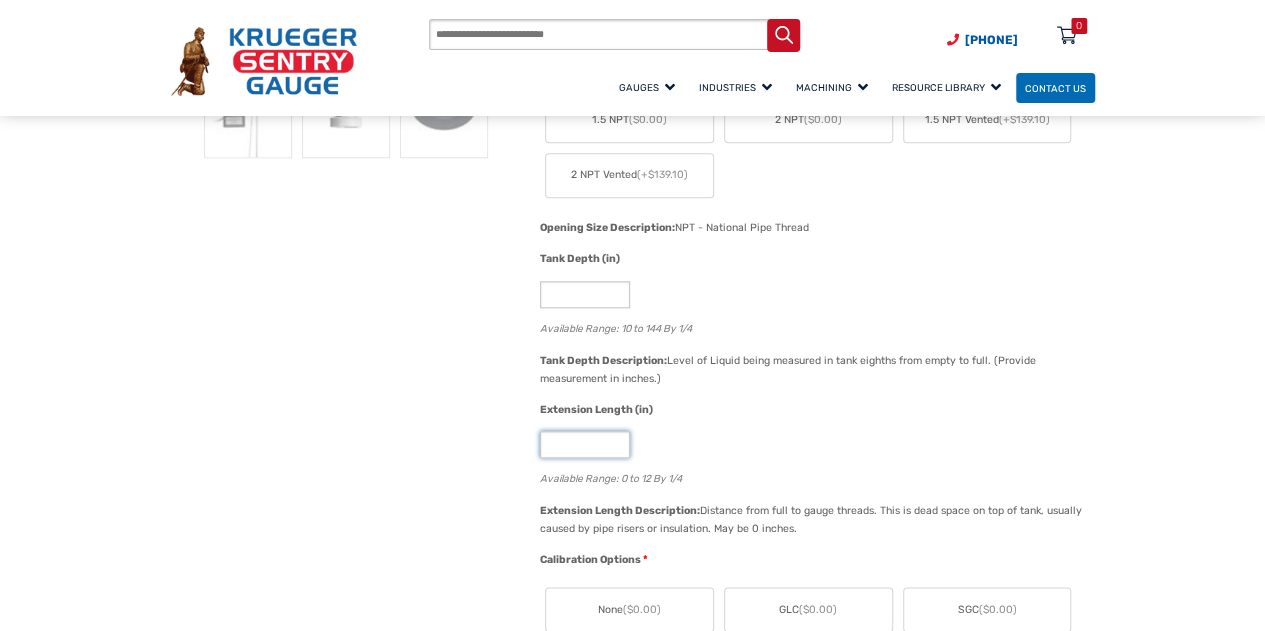 click on "*" 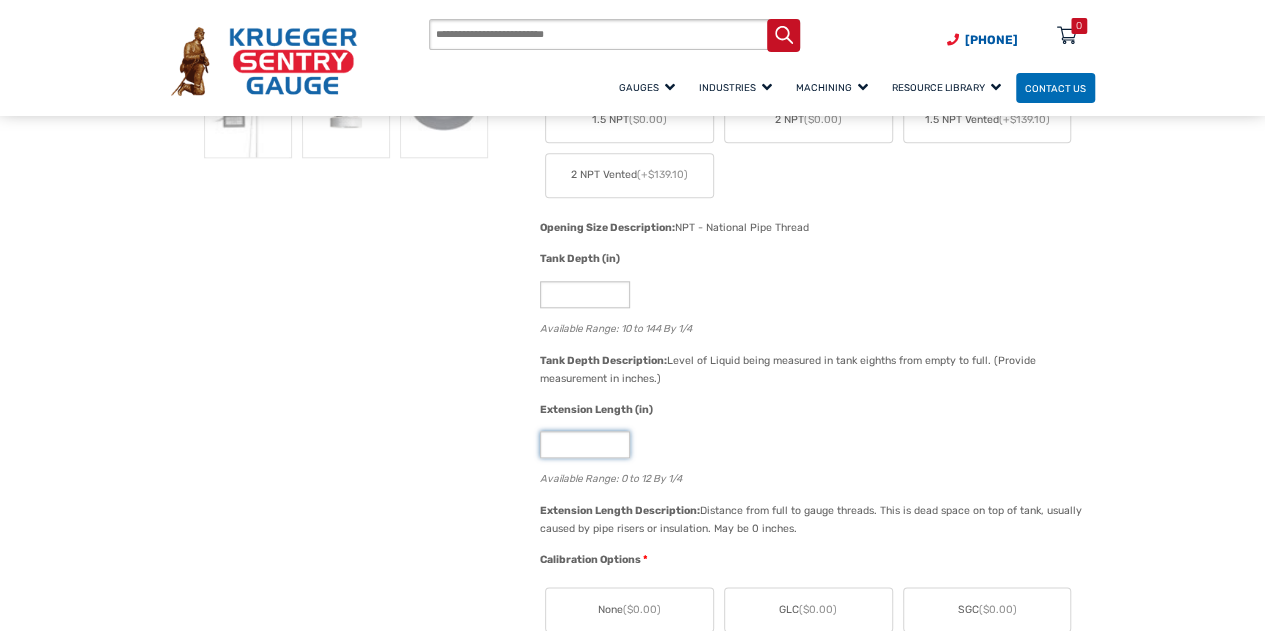 click on "*" 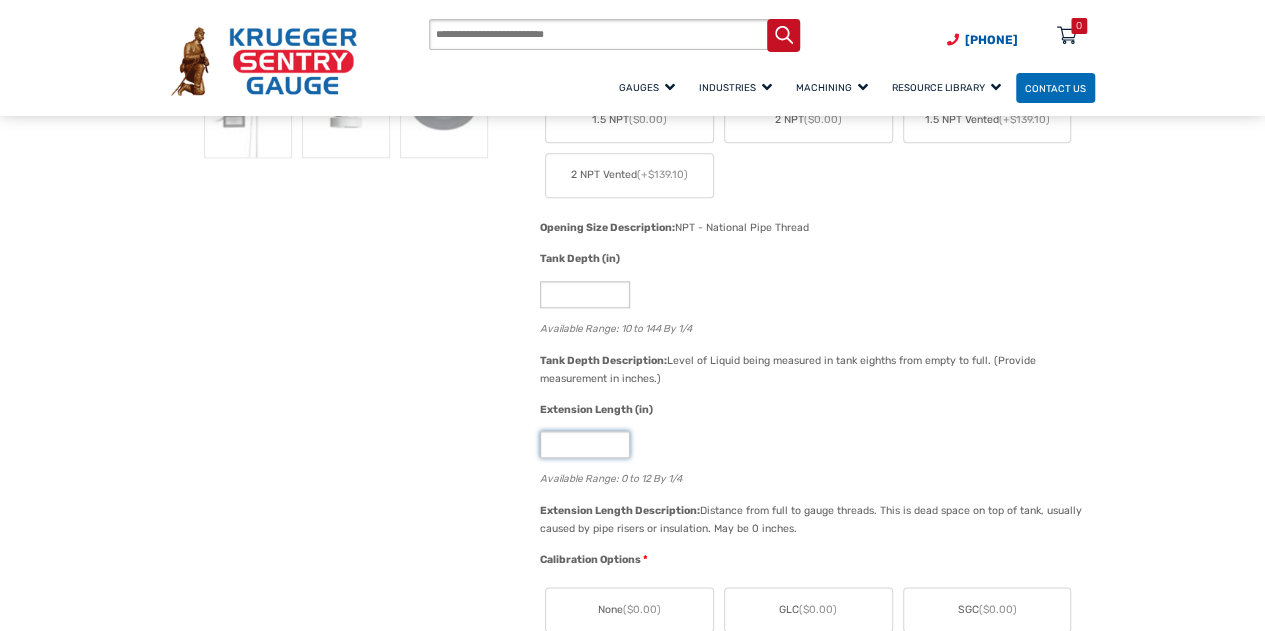 click on "*" 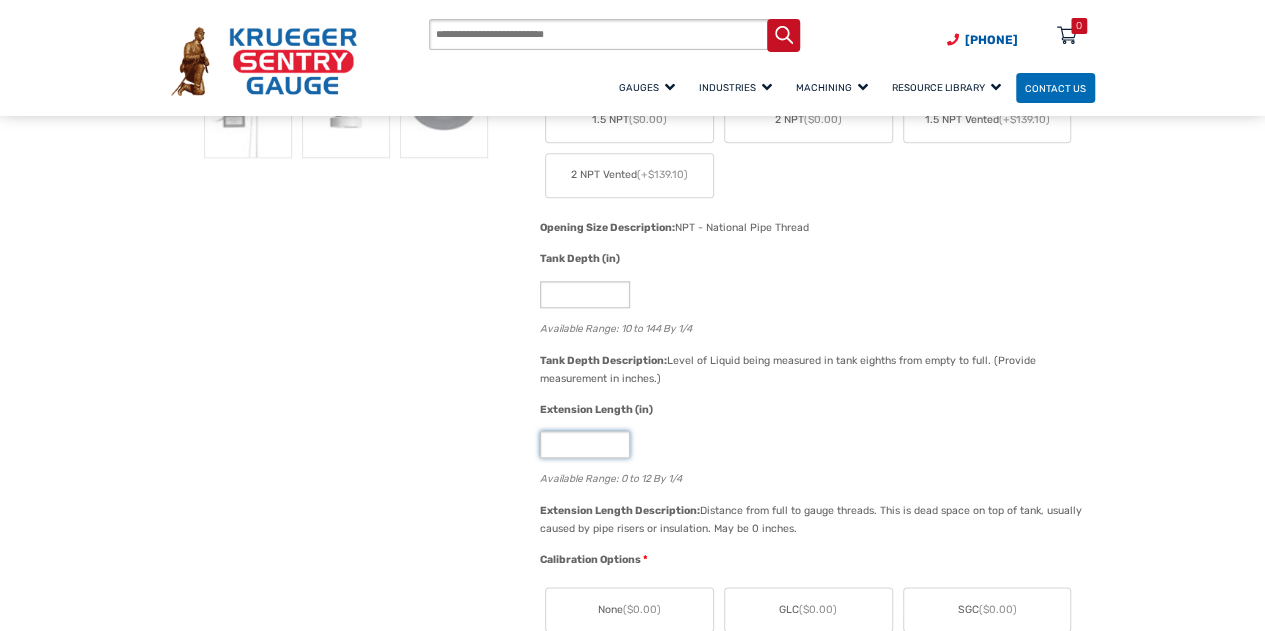 type on "*" 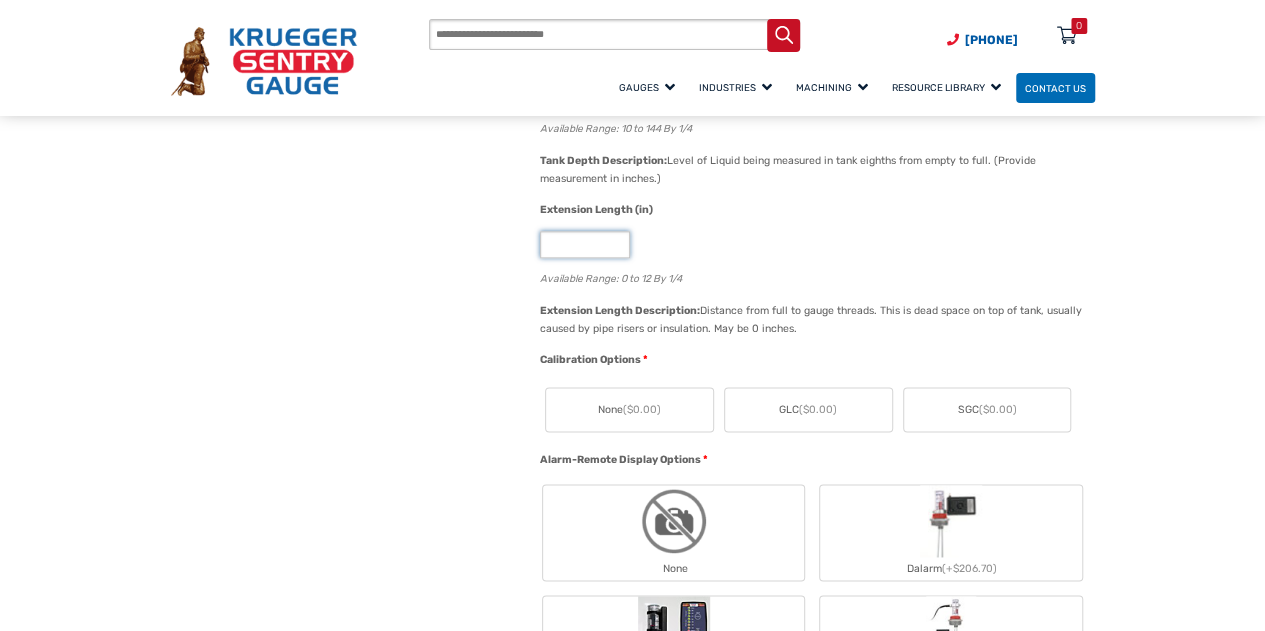 scroll, scrollTop: 1200, scrollLeft: 0, axis: vertical 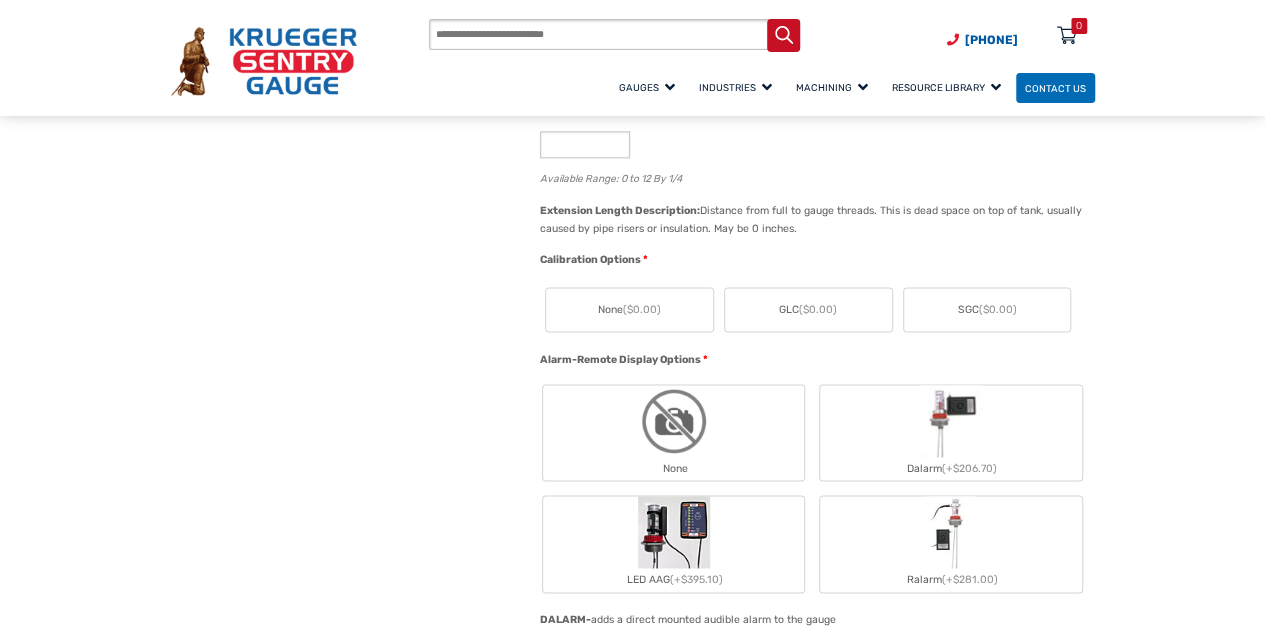 click on "None  ($0.00)" 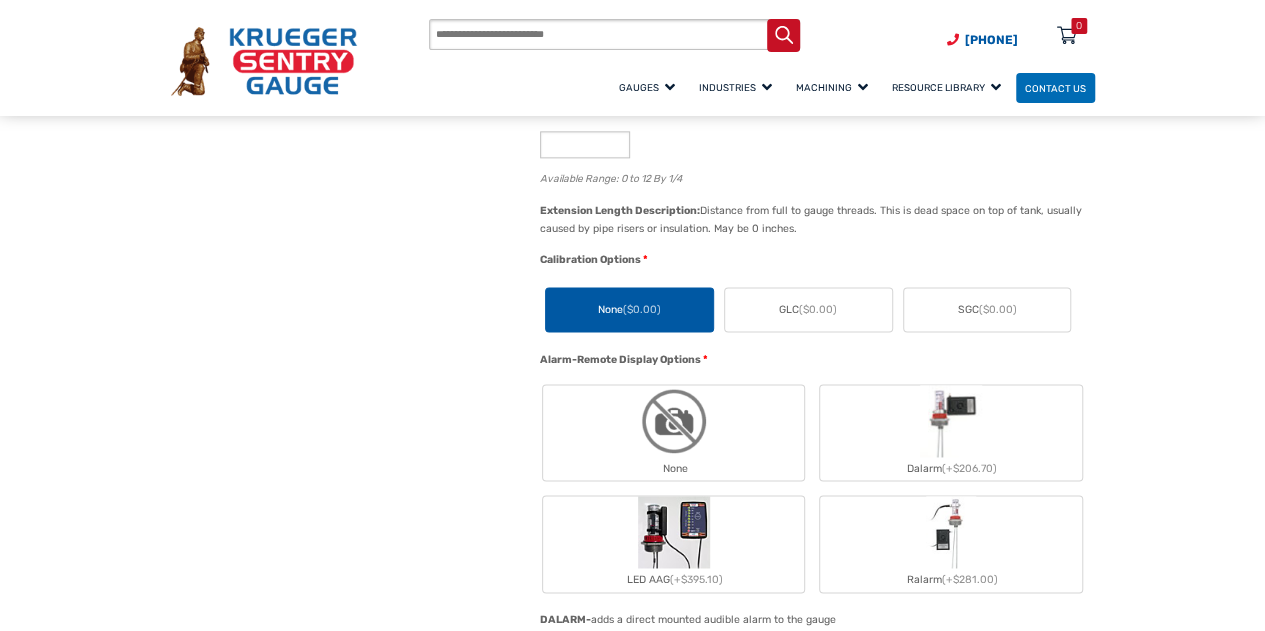 scroll, scrollTop: 1300, scrollLeft: 0, axis: vertical 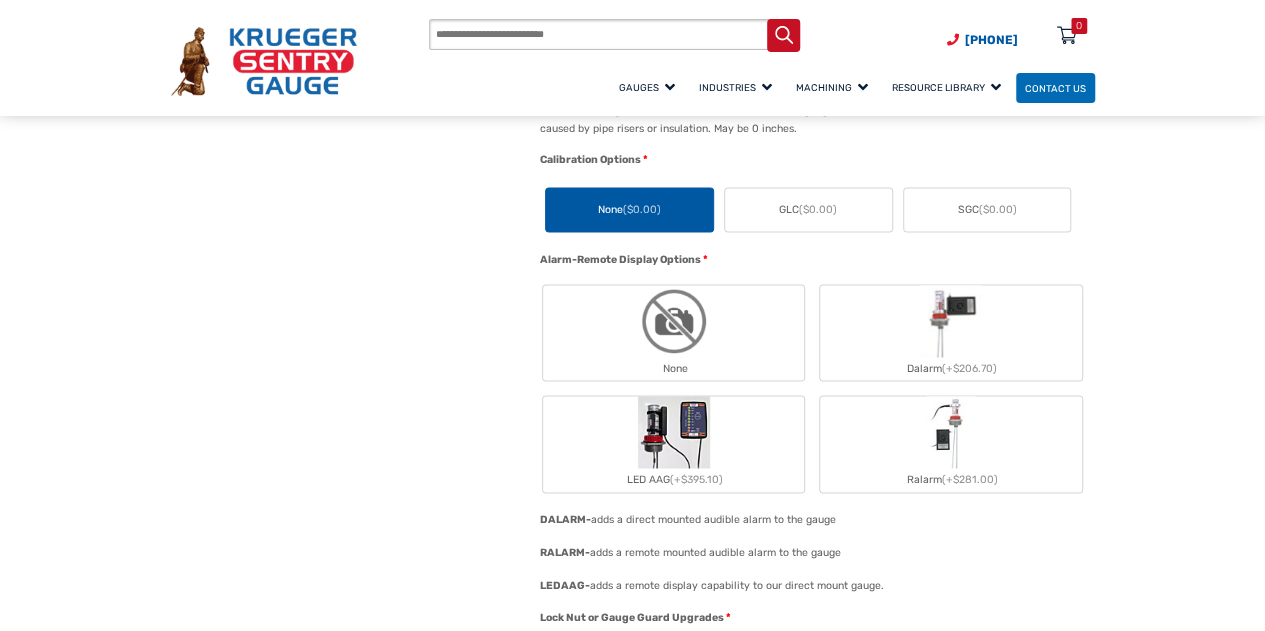 click 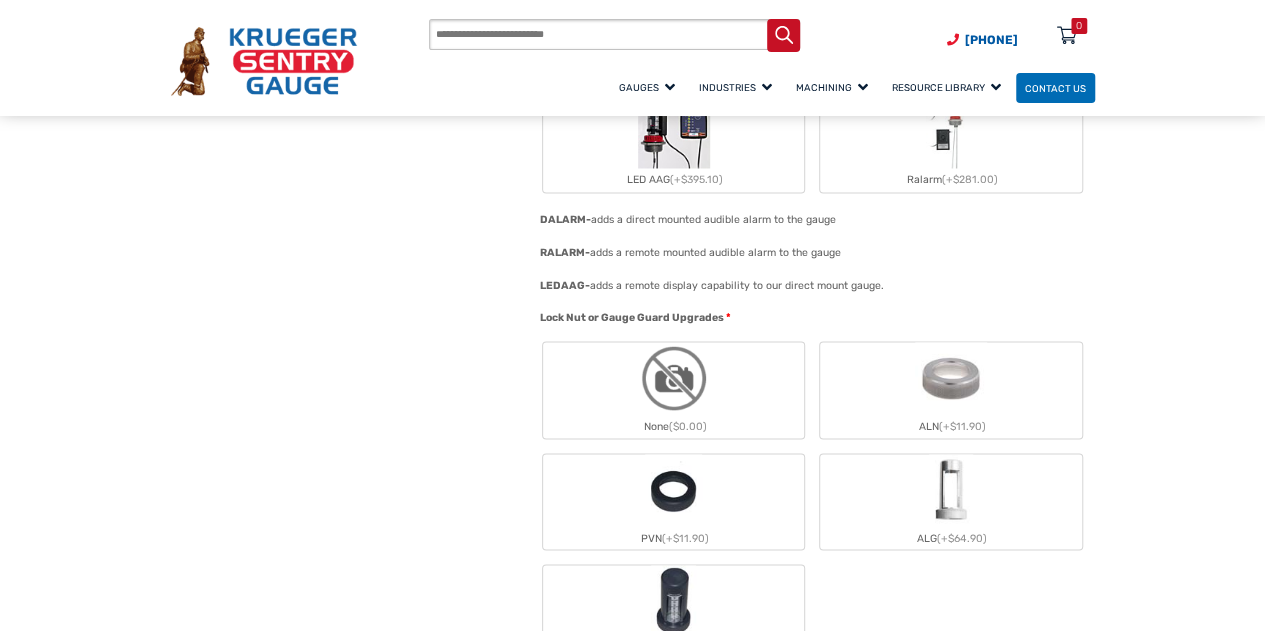 scroll, scrollTop: 1700, scrollLeft: 0, axis: vertical 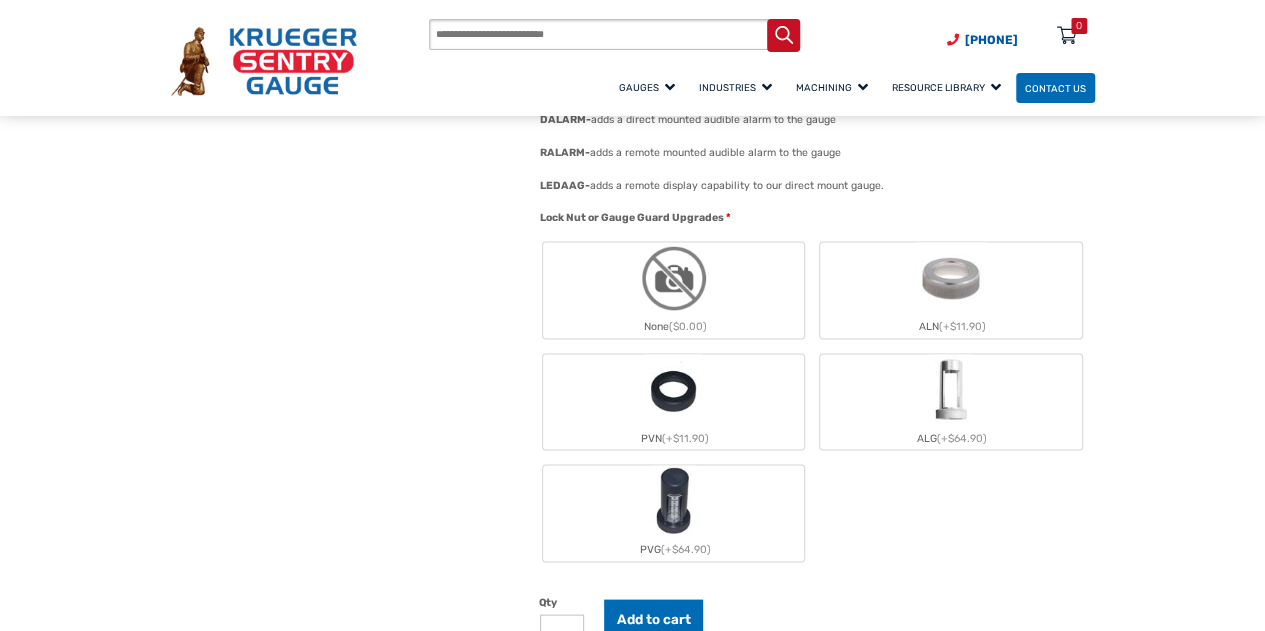 click 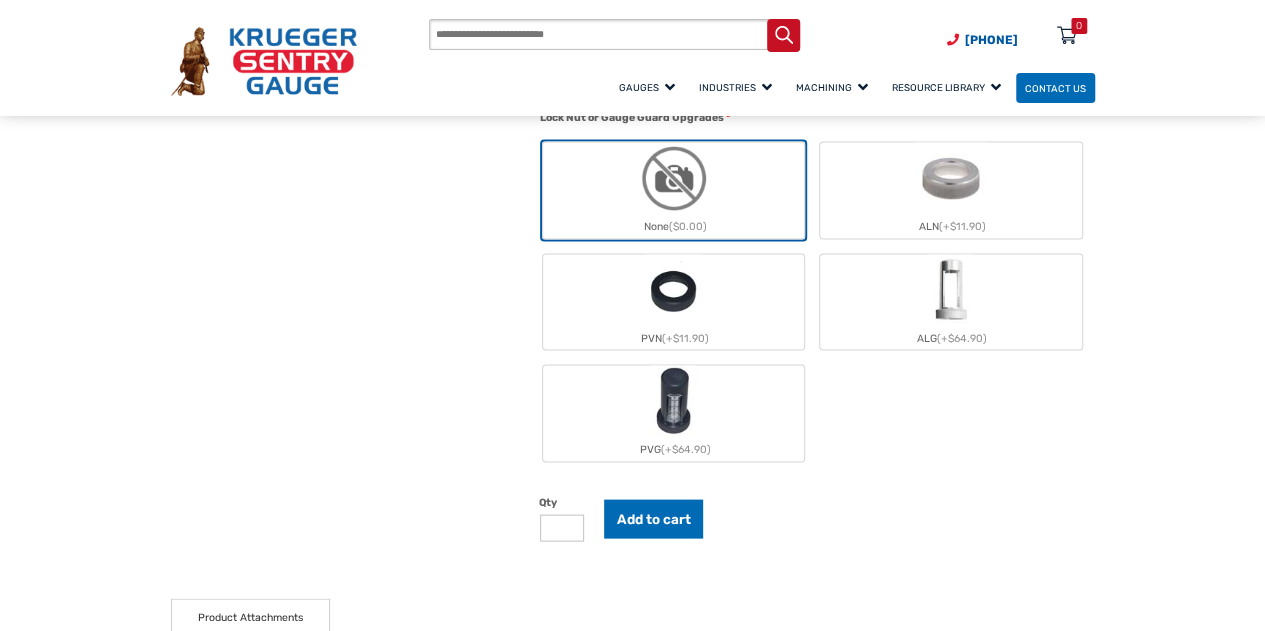 scroll, scrollTop: 1900, scrollLeft: 0, axis: vertical 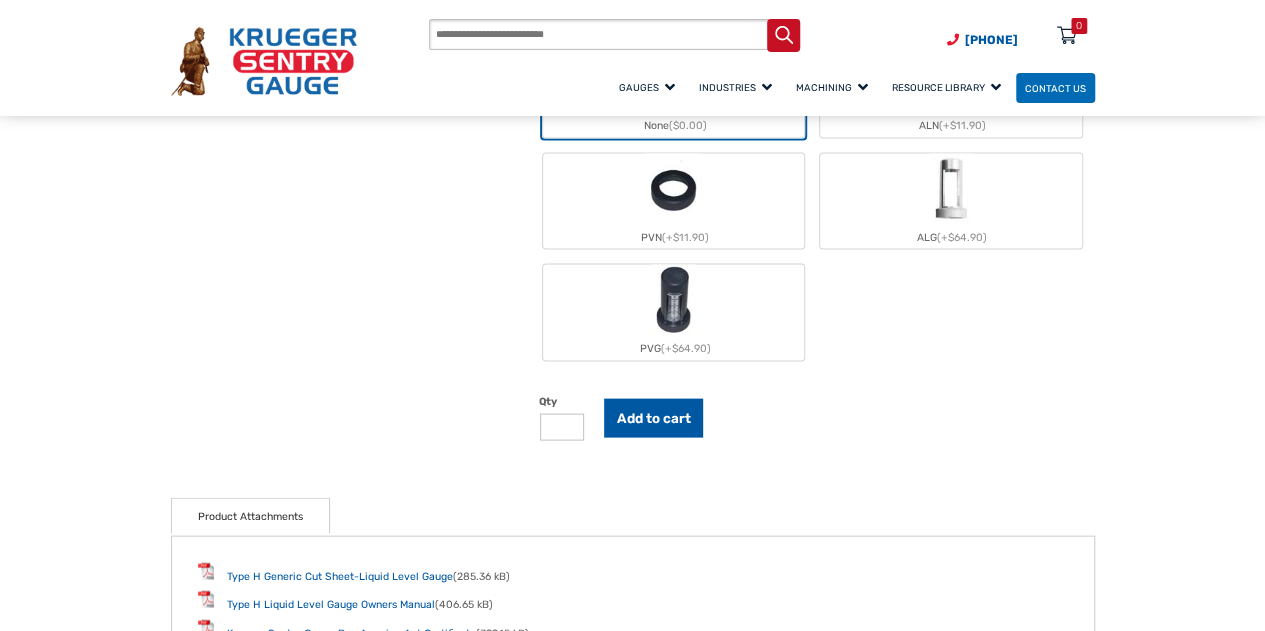 click on "Add to cart" at bounding box center (654, 418) 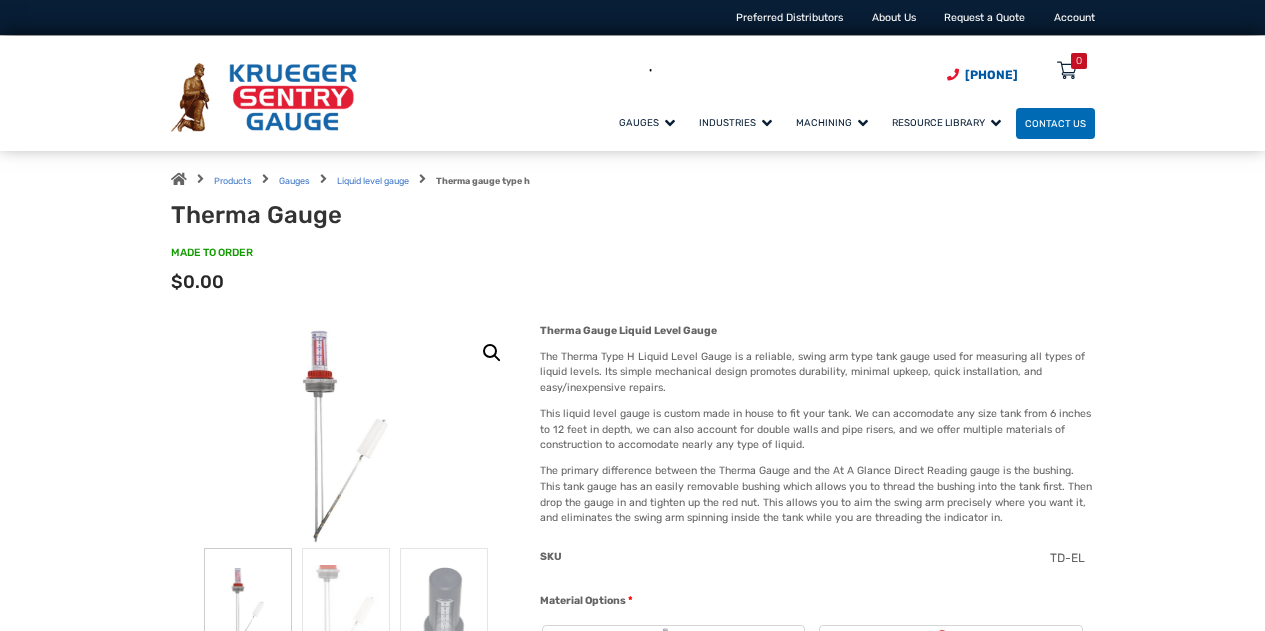 scroll, scrollTop: 0, scrollLeft: 0, axis: both 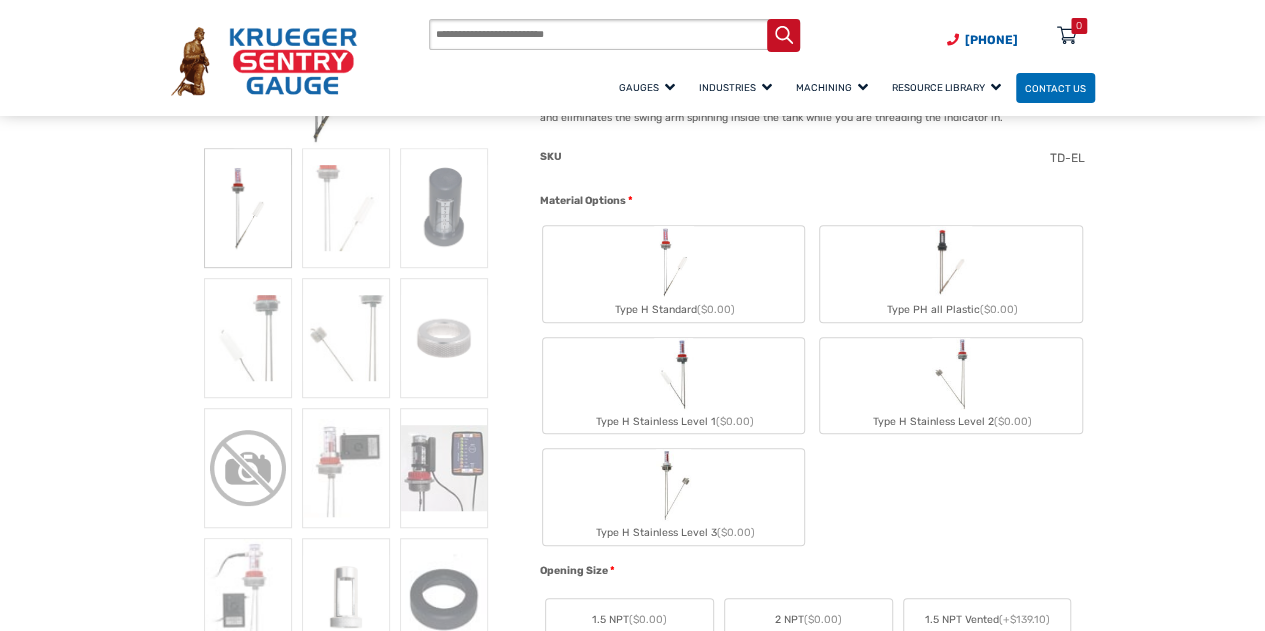 click on "Type H Stainless Level 2  ($0.00)" 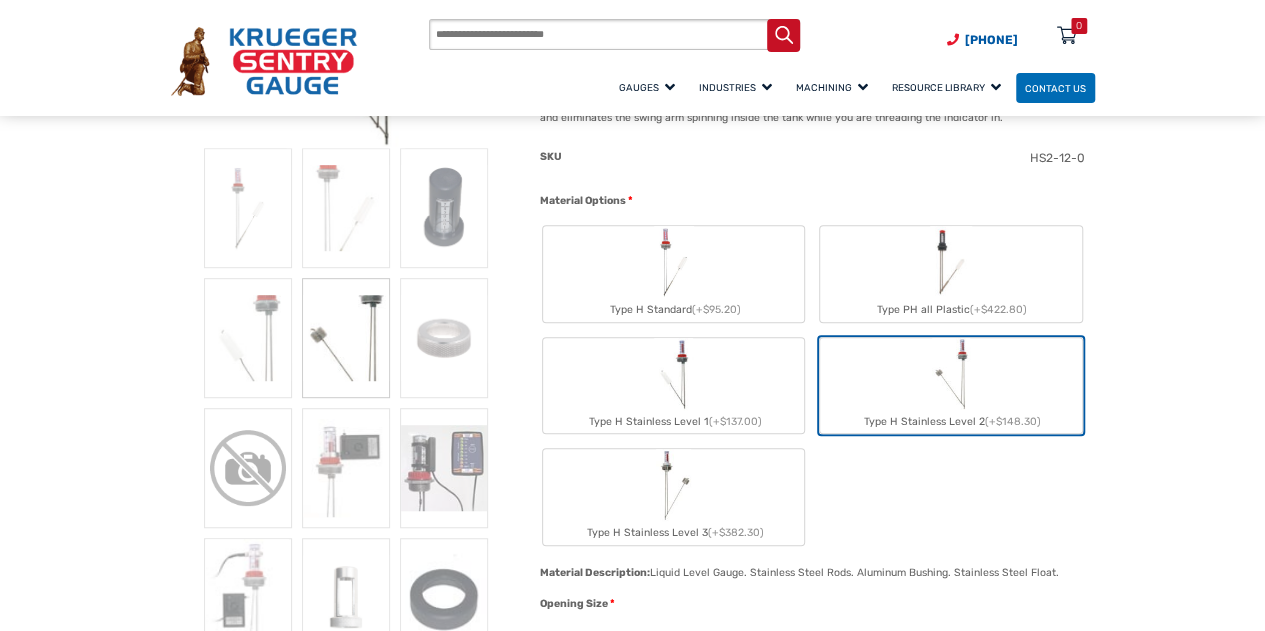 scroll, scrollTop: 300, scrollLeft: 0, axis: vertical 